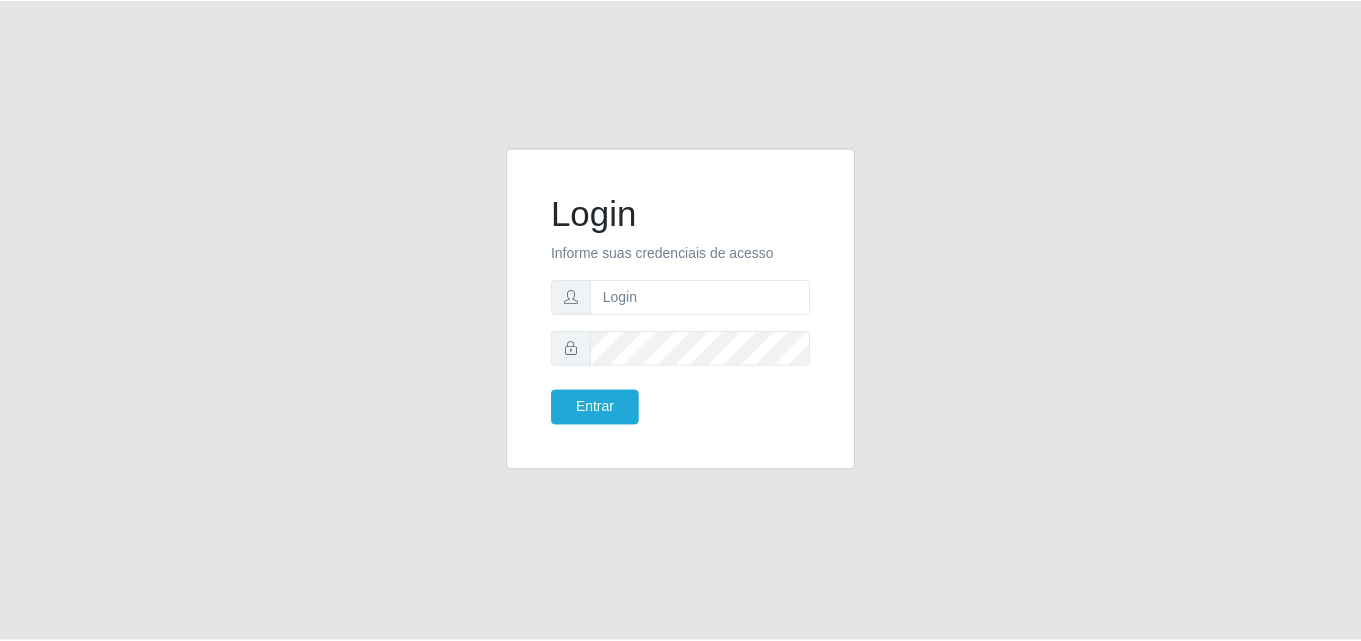 scroll, scrollTop: 0, scrollLeft: 0, axis: both 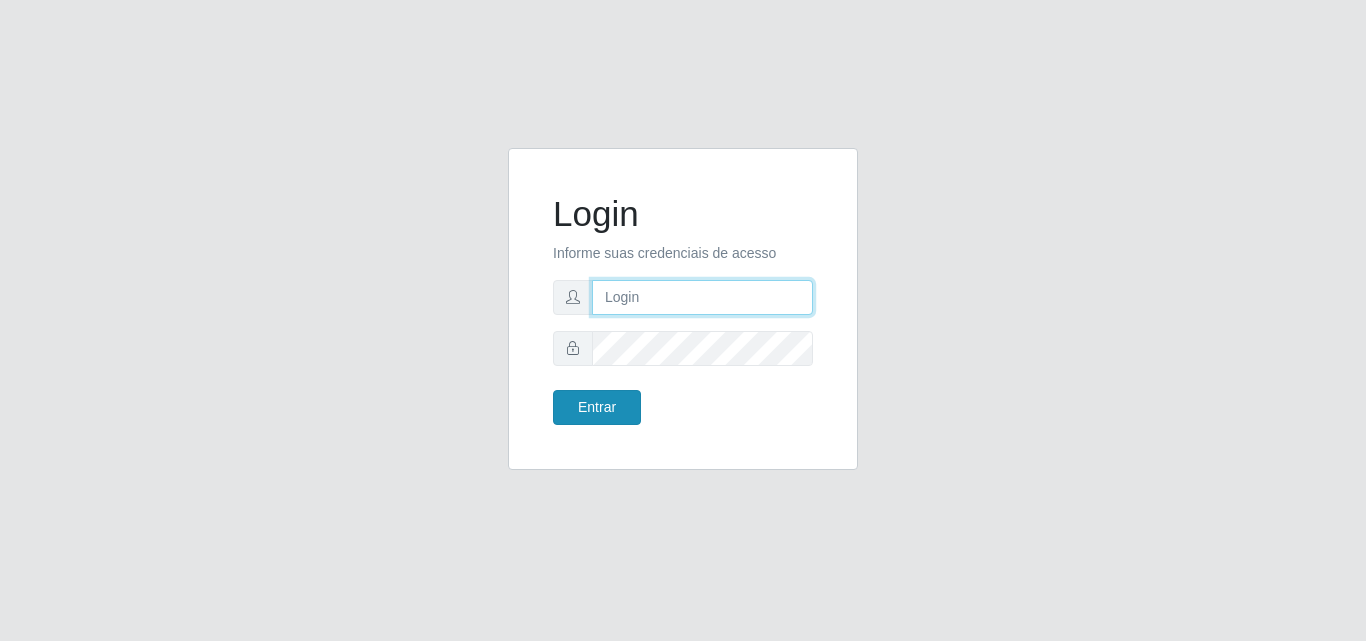 type on "[EMAIL_ADDRESS][DOMAIN_NAME]" 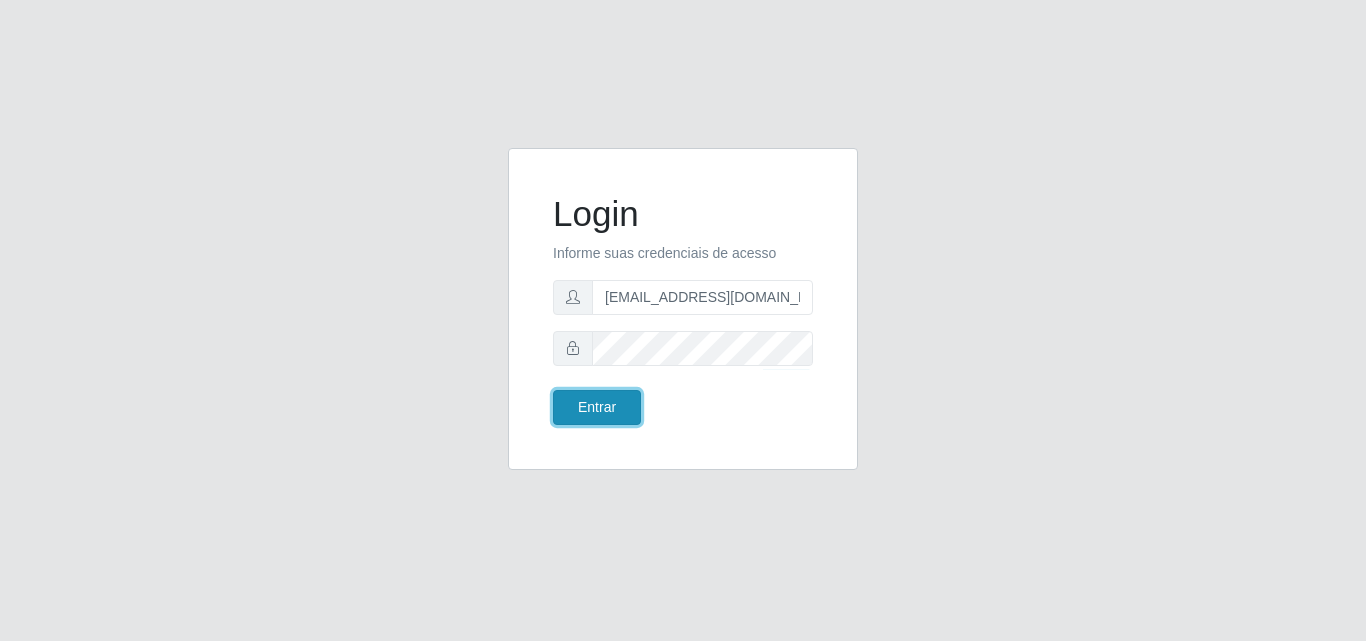 click on "Entrar" at bounding box center [597, 407] 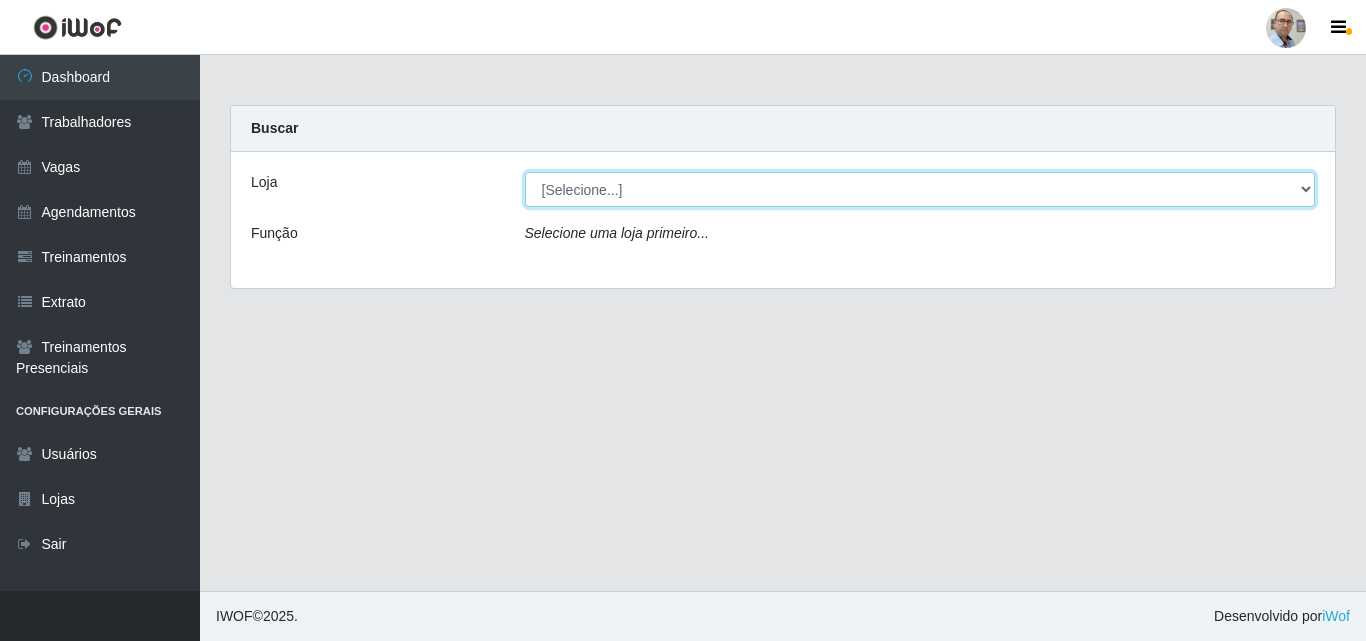 click on "[Selecione...] Mar Vermelho - Loja 04" at bounding box center [920, 189] 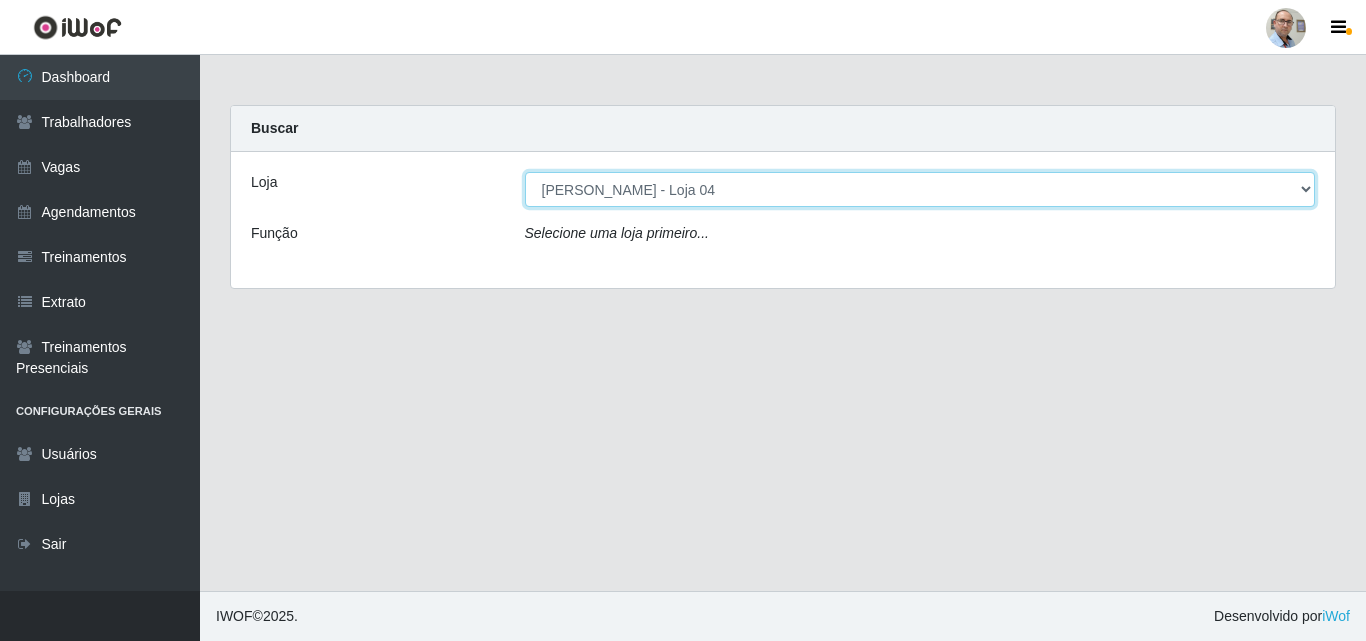 click on "[Selecione...] Mar Vermelho - Loja 04" at bounding box center (920, 189) 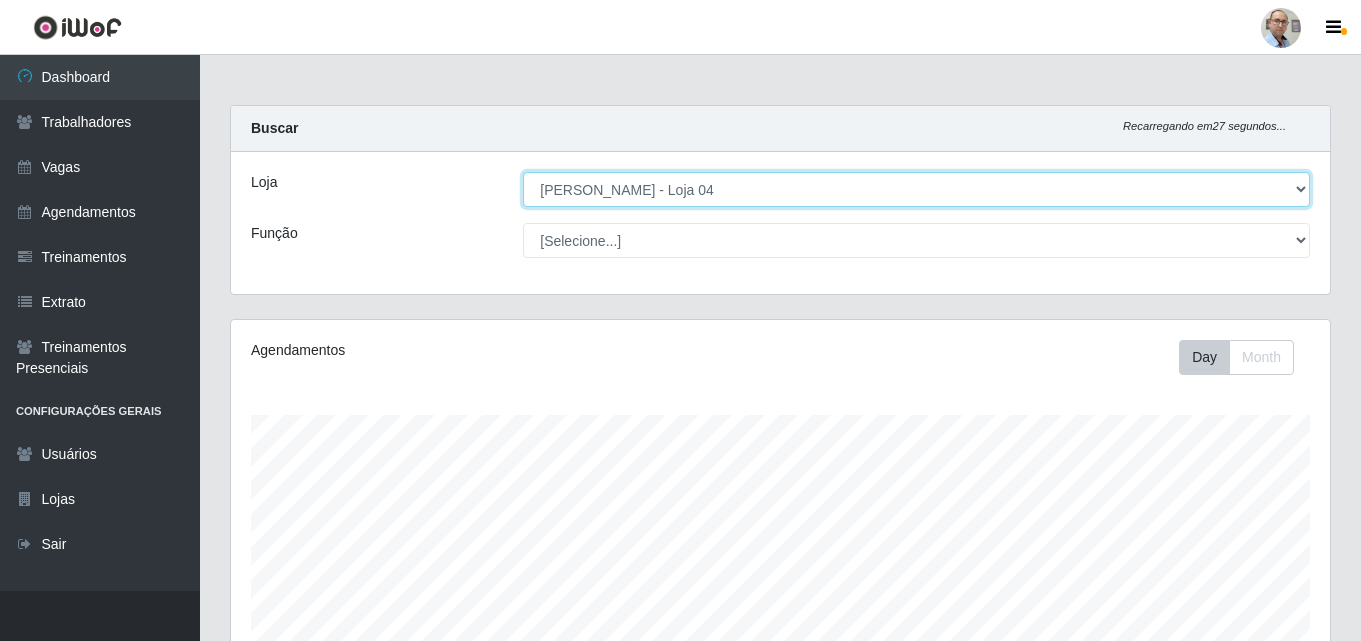 scroll, scrollTop: 999585, scrollLeft: 998901, axis: both 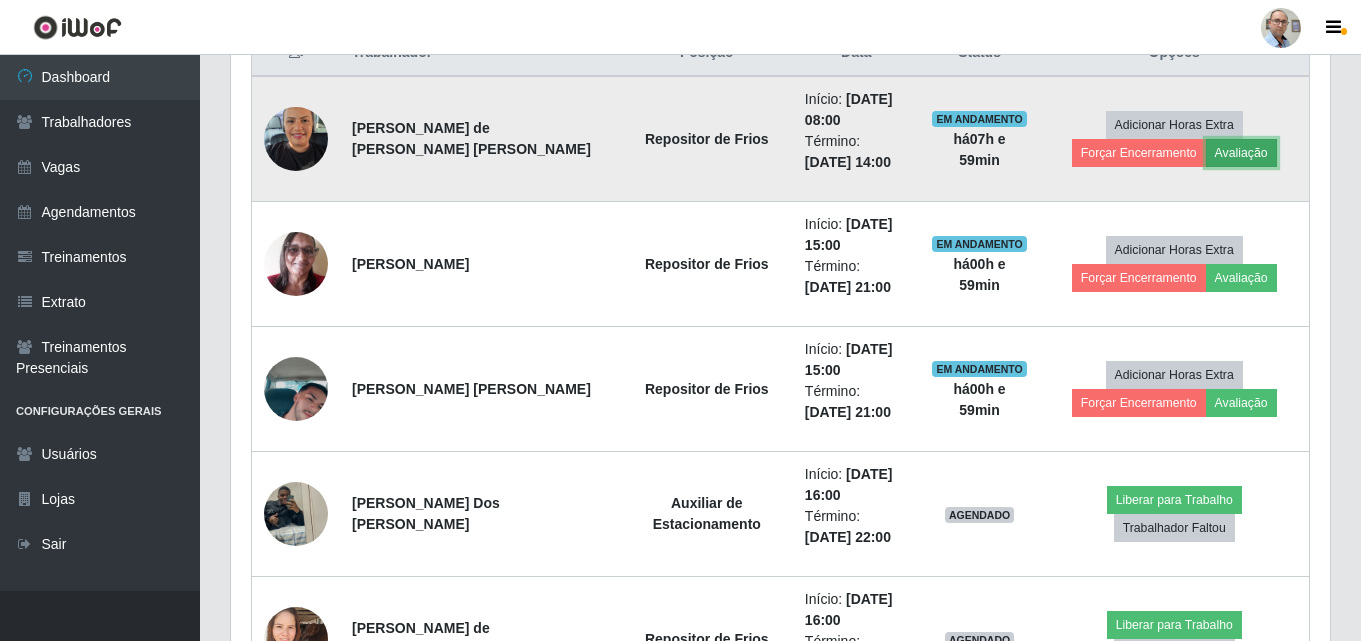 click on "Avaliação" at bounding box center [1241, 153] 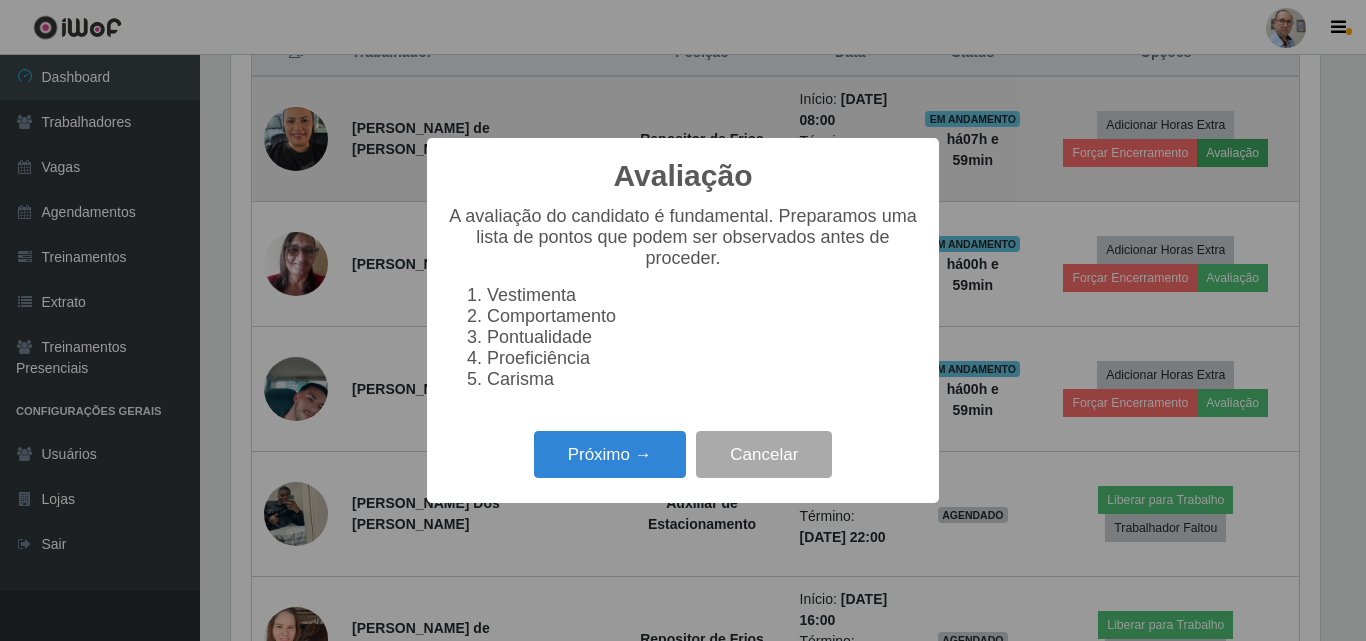 scroll, scrollTop: 999585, scrollLeft: 998911, axis: both 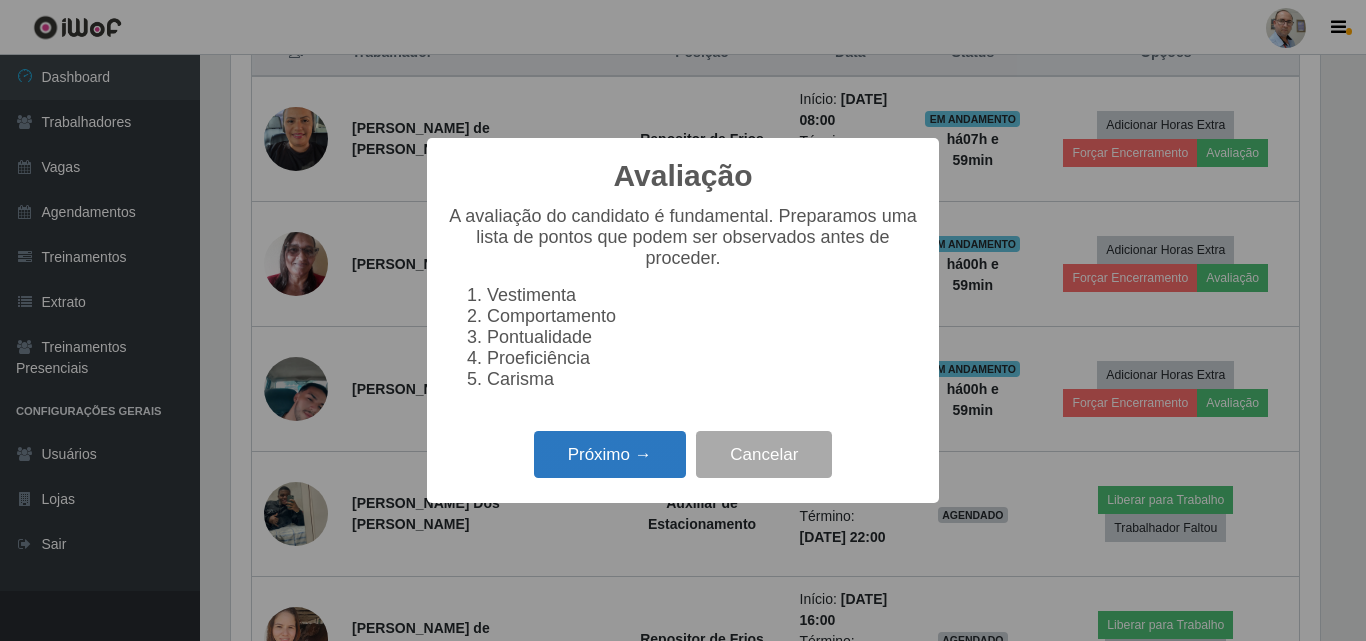 click on "Próximo →" at bounding box center [610, 454] 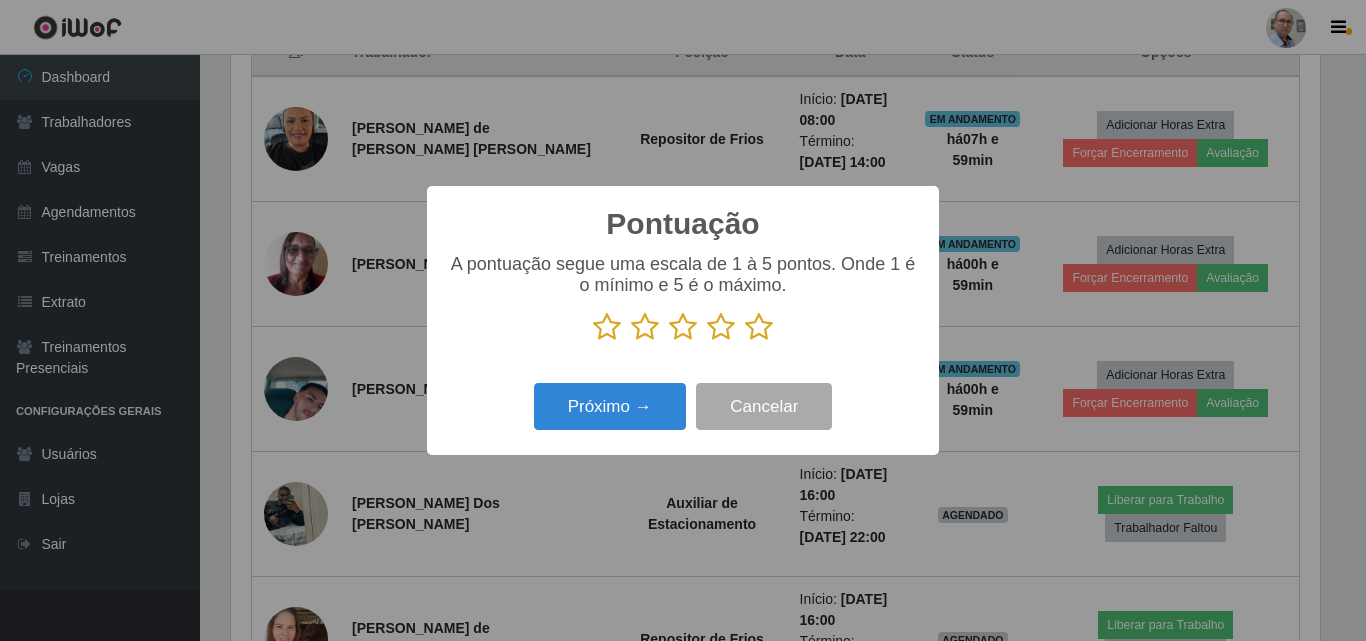 click at bounding box center (683, 327) 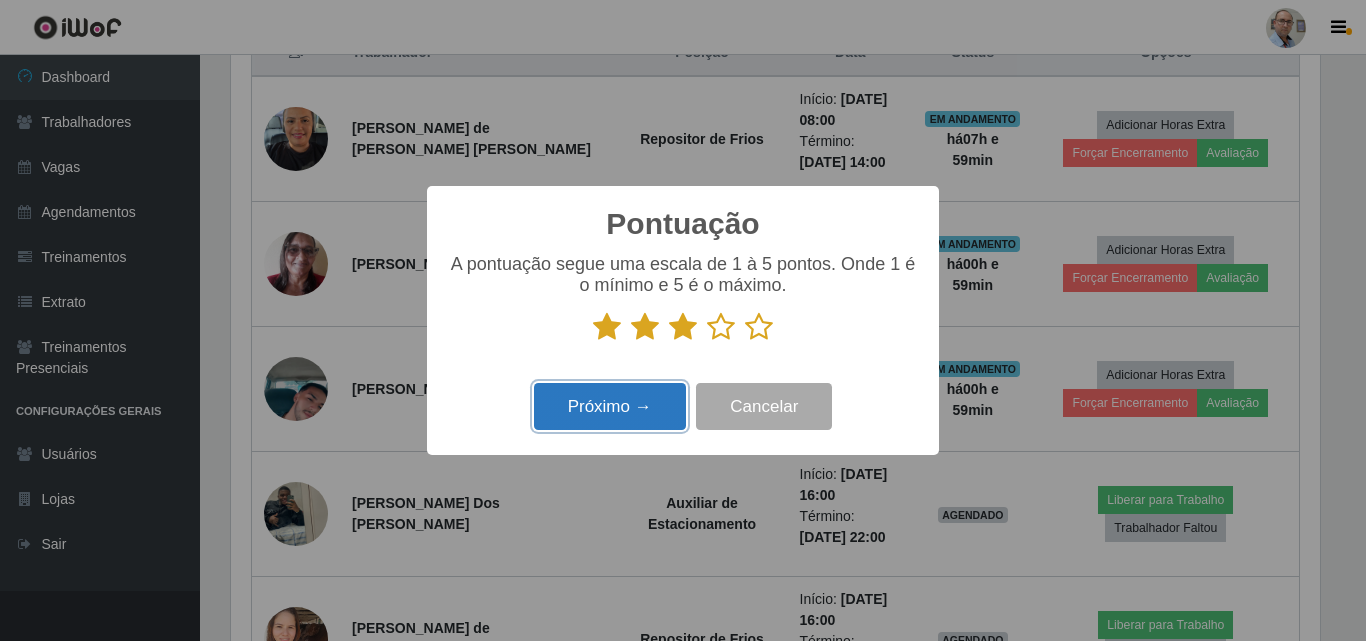 click on "Próximo →" at bounding box center [610, 406] 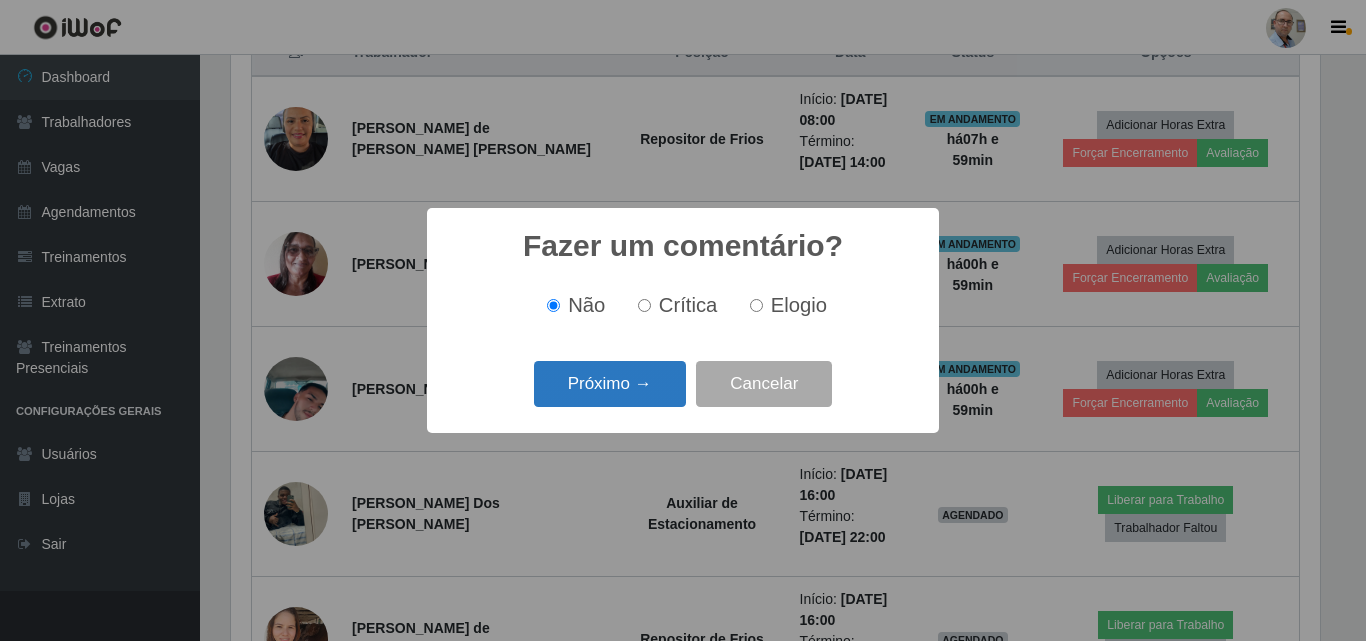 click on "Próximo →" at bounding box center [610, 384] 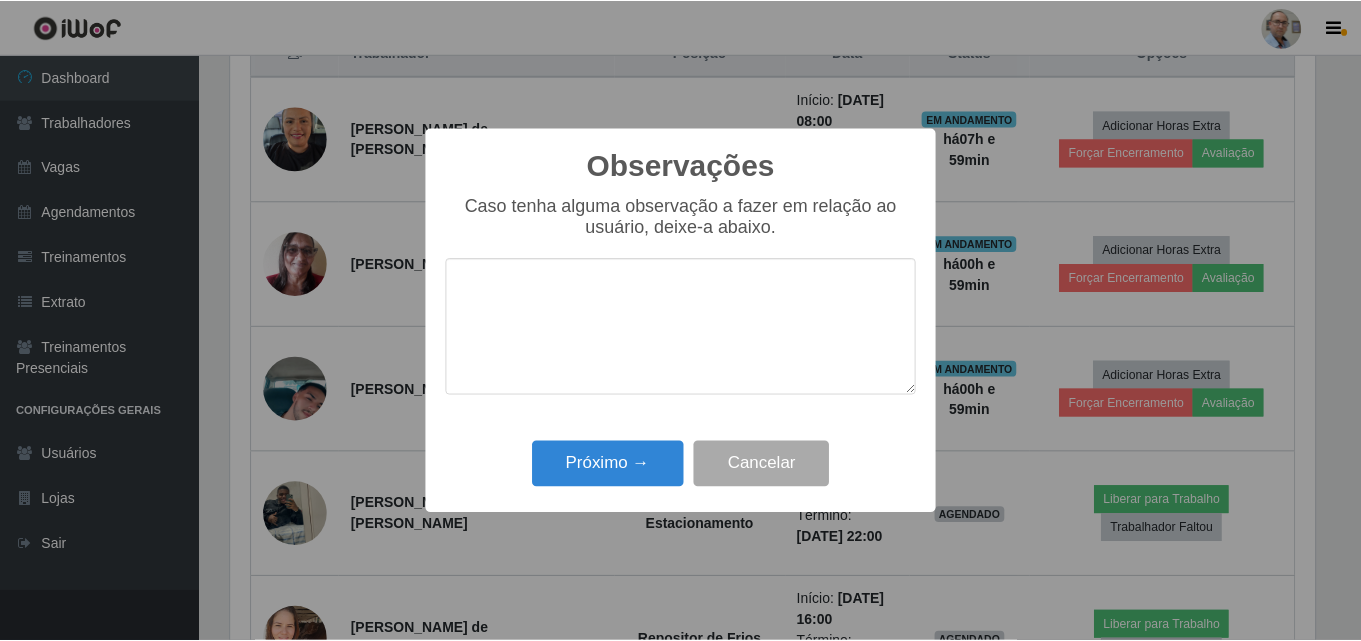 scroll, scrollTop: 999585, scrollLeft: 998911, axis: both 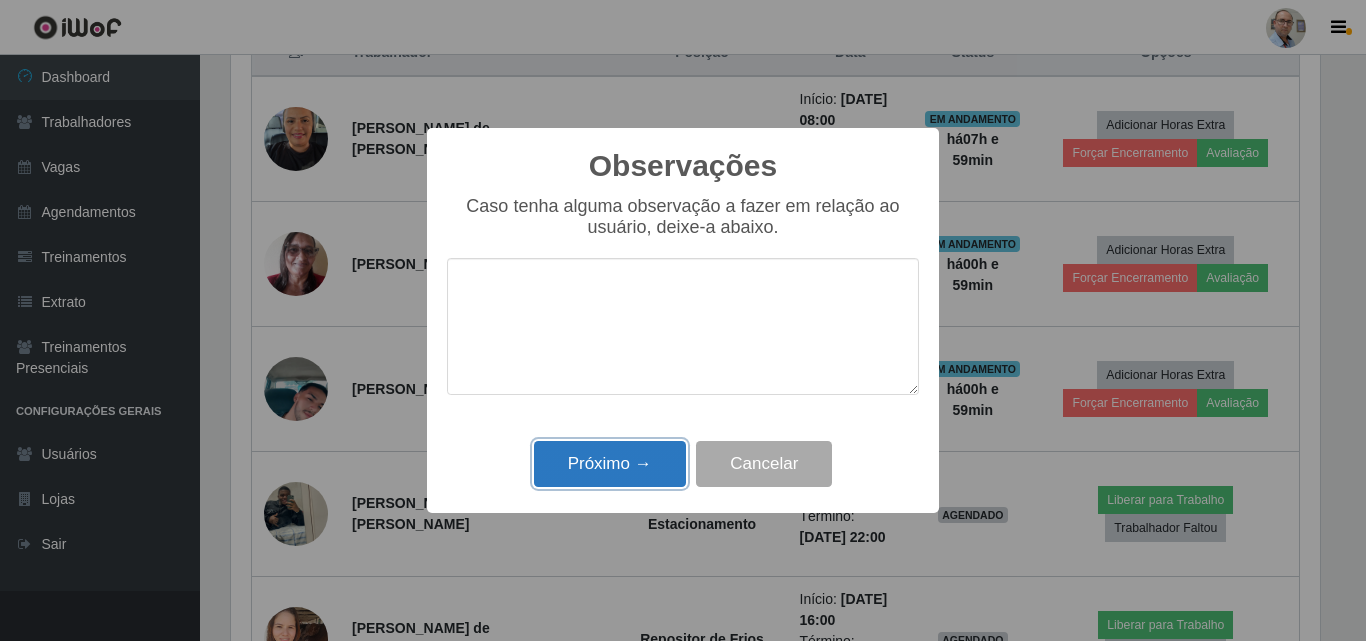 click on "Próximo →" at bounding box center (610, 464) 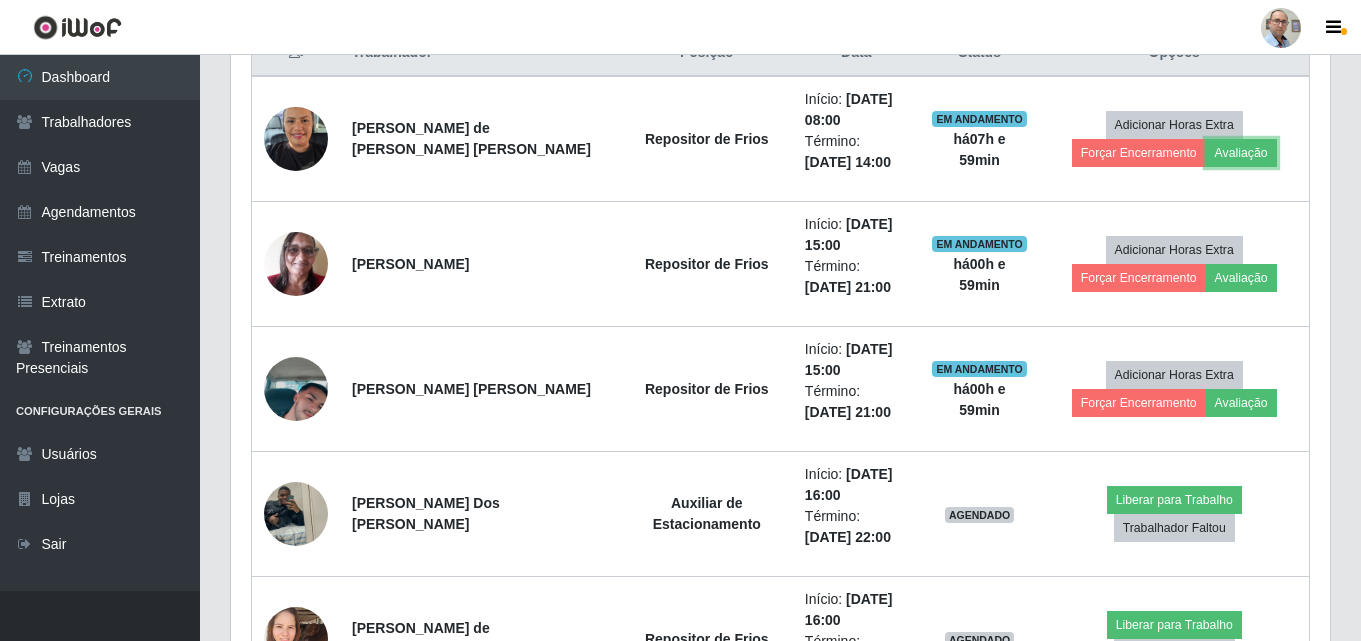 scroll, scrollTop: 999585, scrollLeft: 998901, axis: both 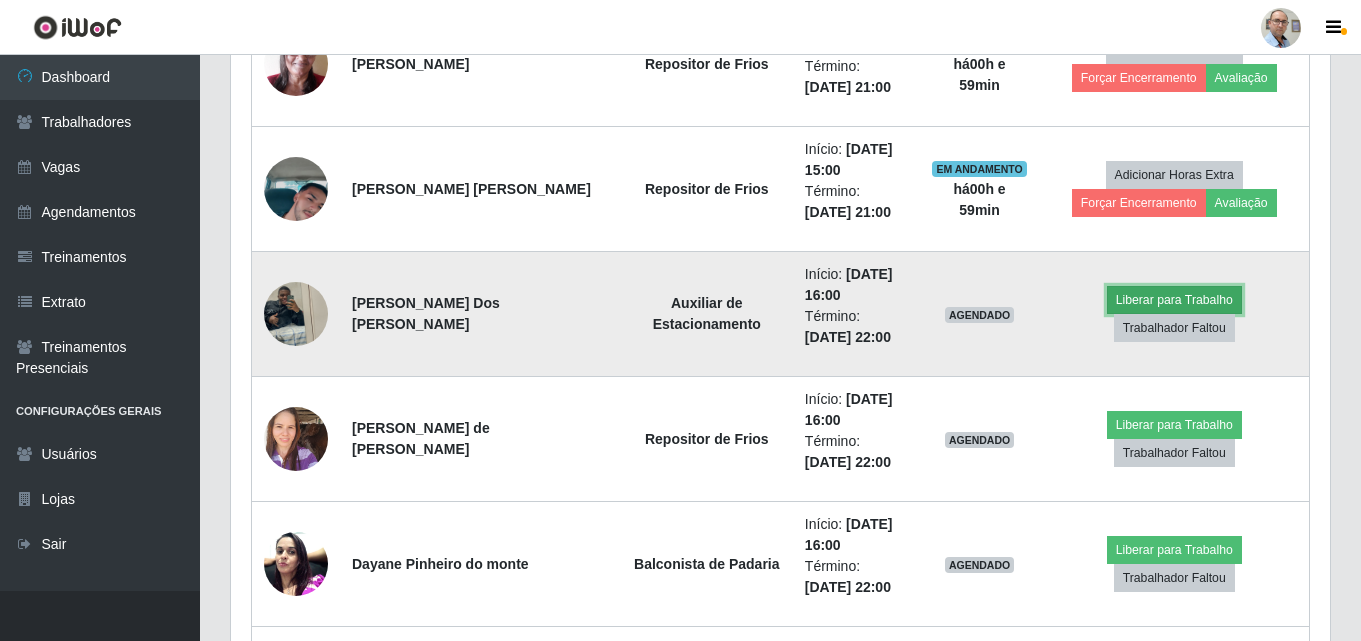 click on "Liberar para Trabalho" at bounding box center [1174, 300] 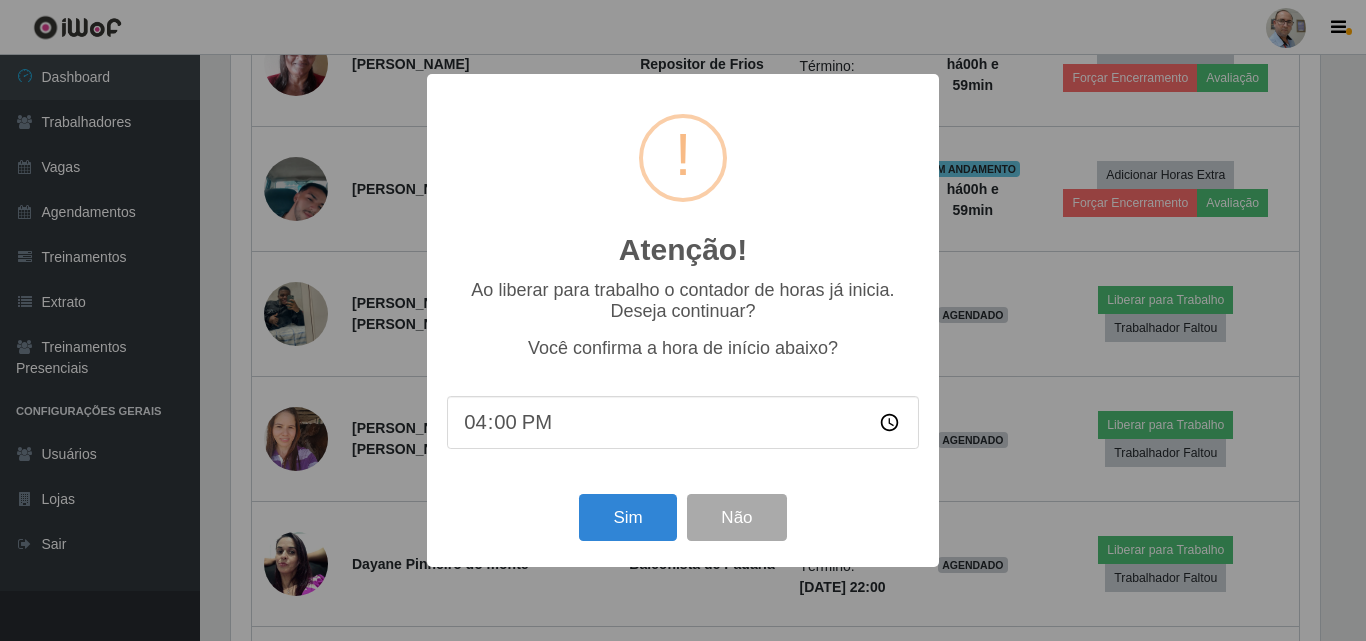 scroll, scrollTop: 999585, scrollLeft: 998911, axis: both 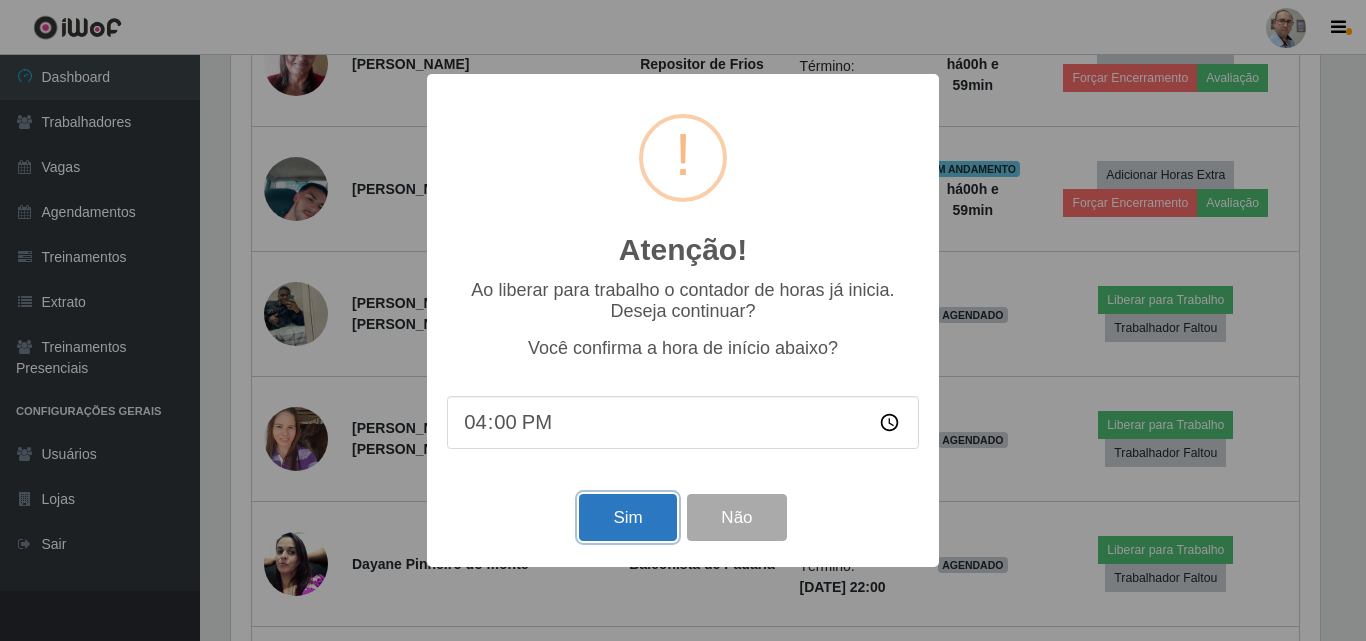 click on "Sim" at bounding box center (627, 517) 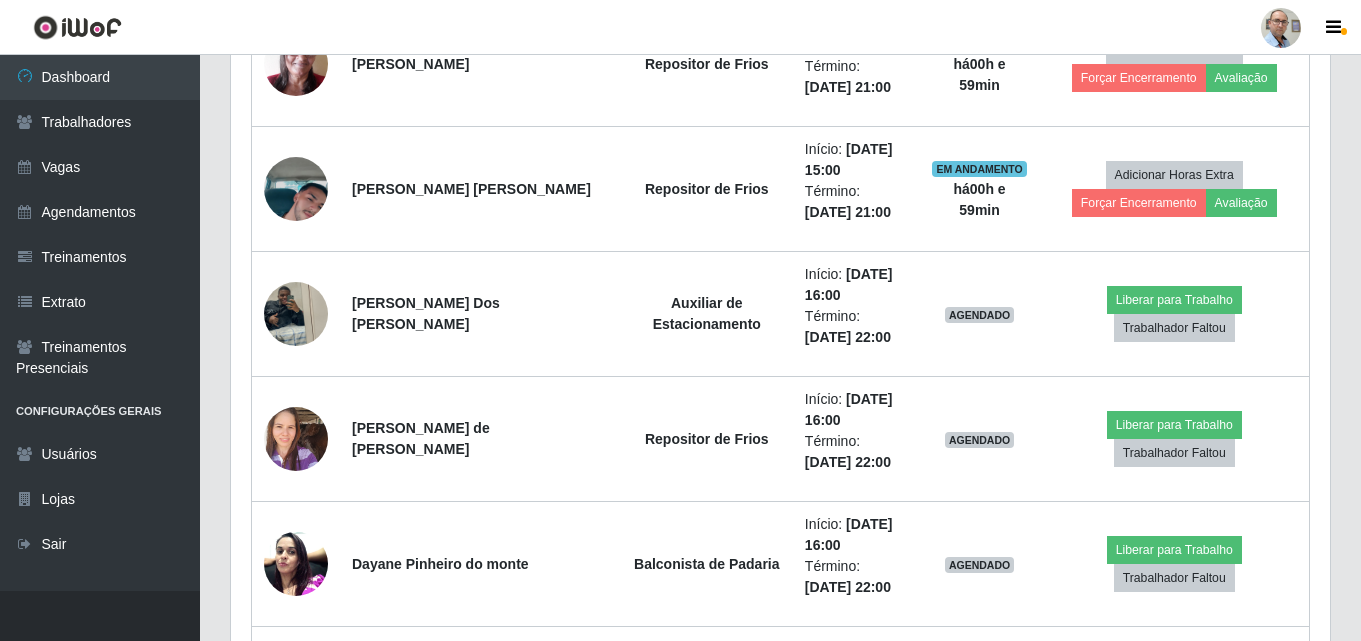 scroll, scrollTop: 999585, scrollLeft: 998901, axis: both 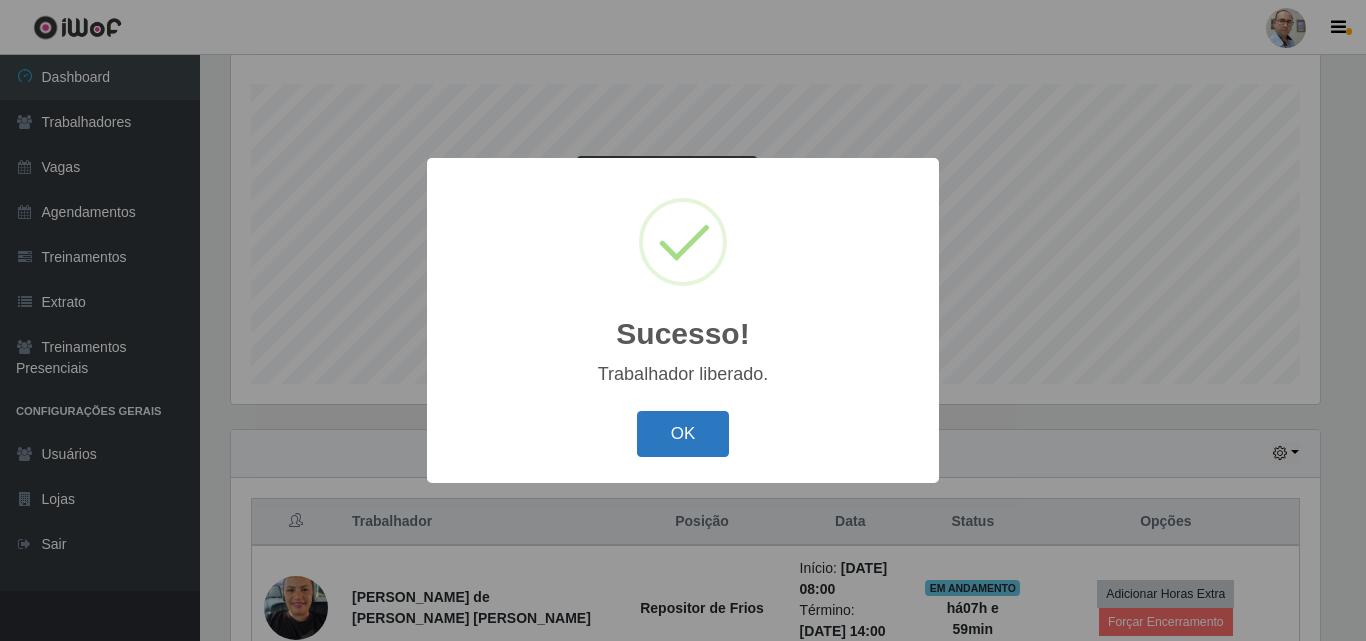 click on "OK" at bounding box center (683, 434) 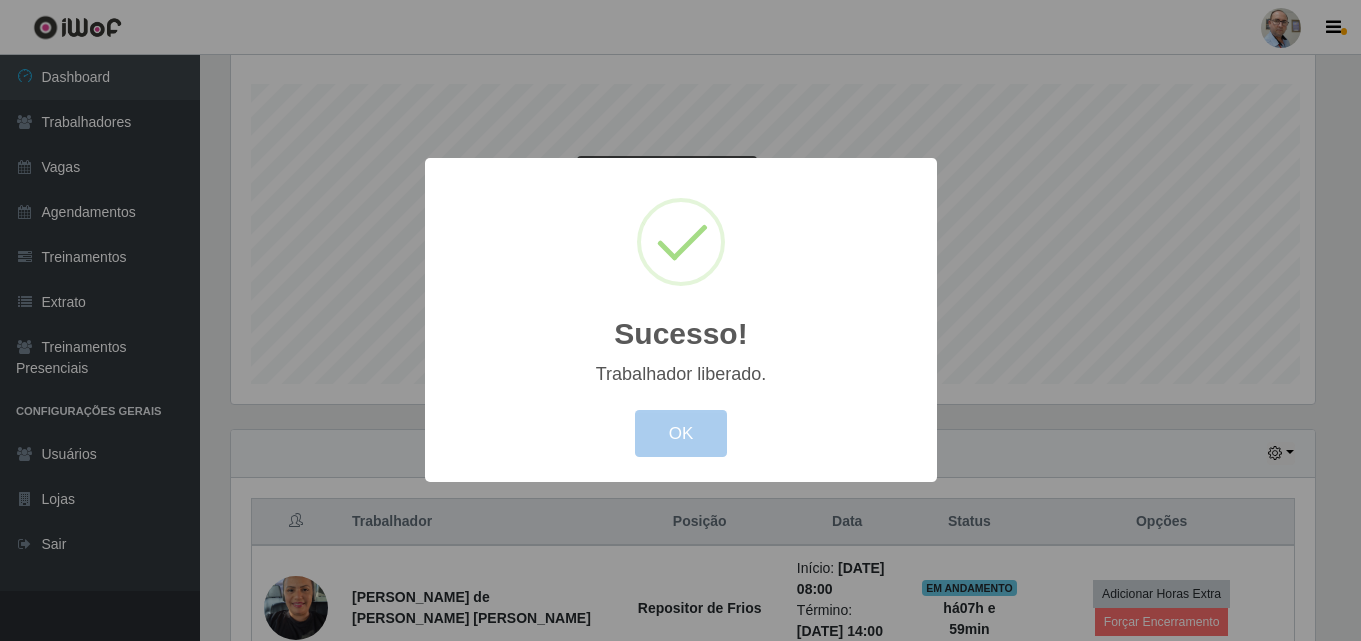 scroll, scrollTop: 999585, scrollLeft: 998901, axis: both 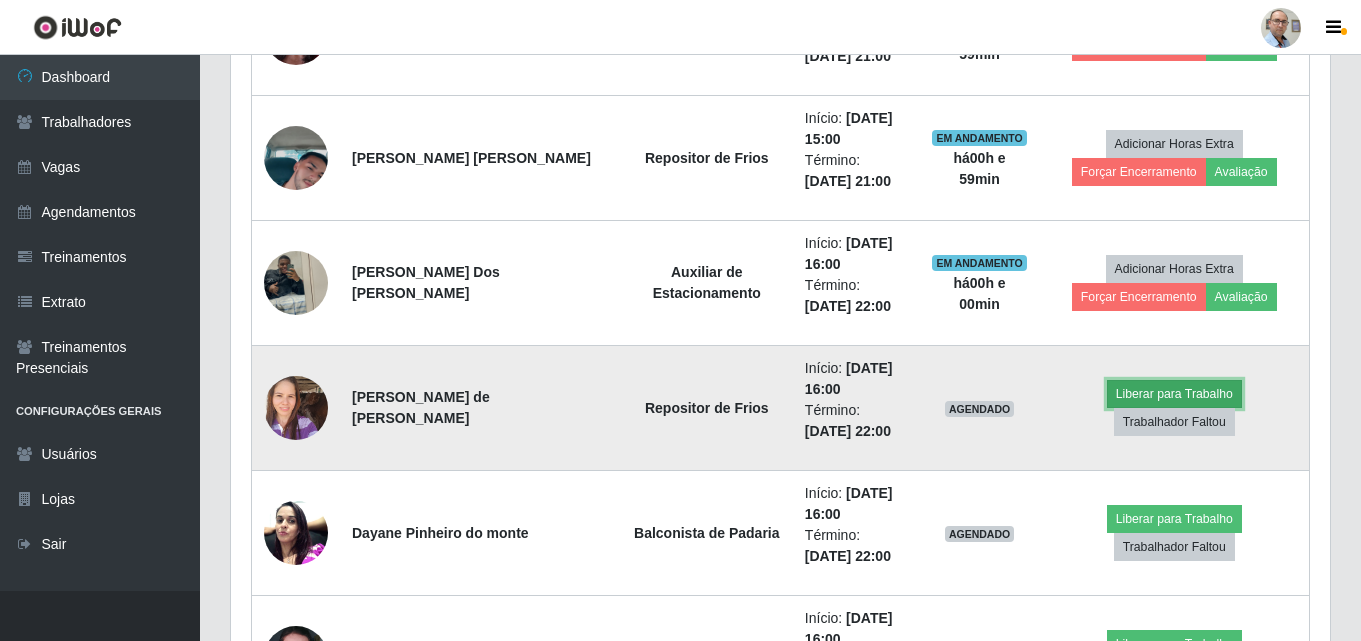 click on "Liberar para Trabalho" at bounding box center [1174, 394] 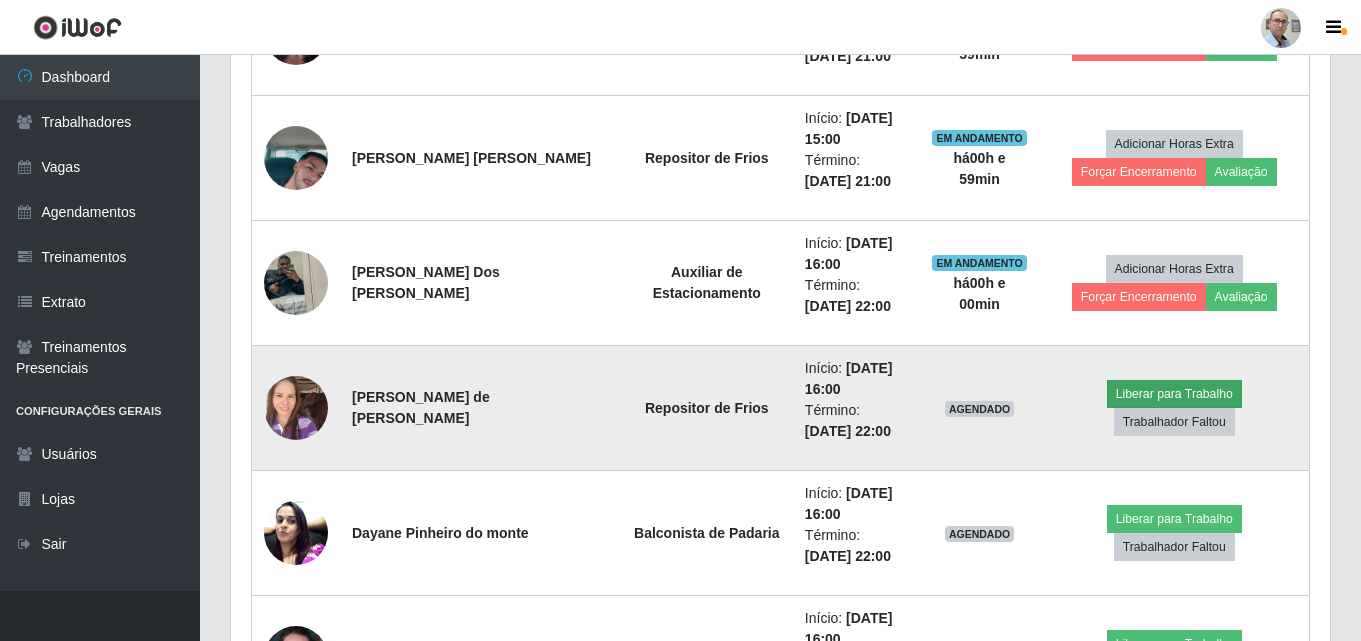 scroll, scrollTop: 999585, scrollLeft: 998911, axis: both 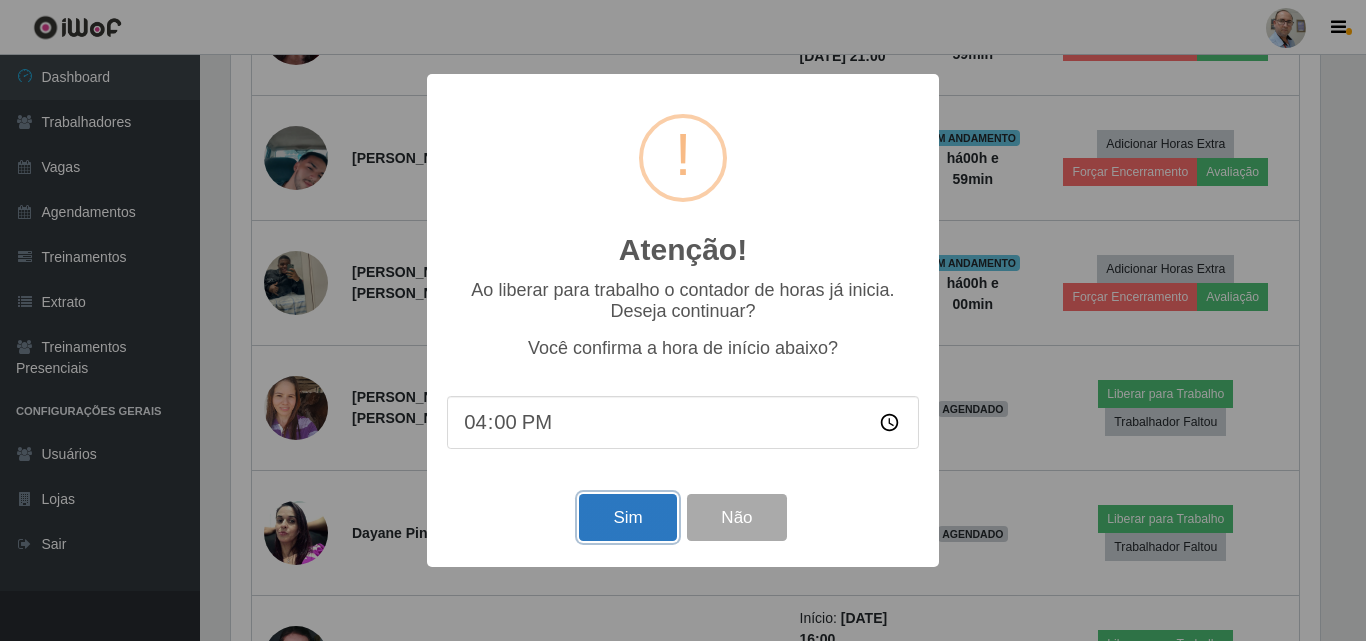 click on "Sim" at bounding box center [627, 517] 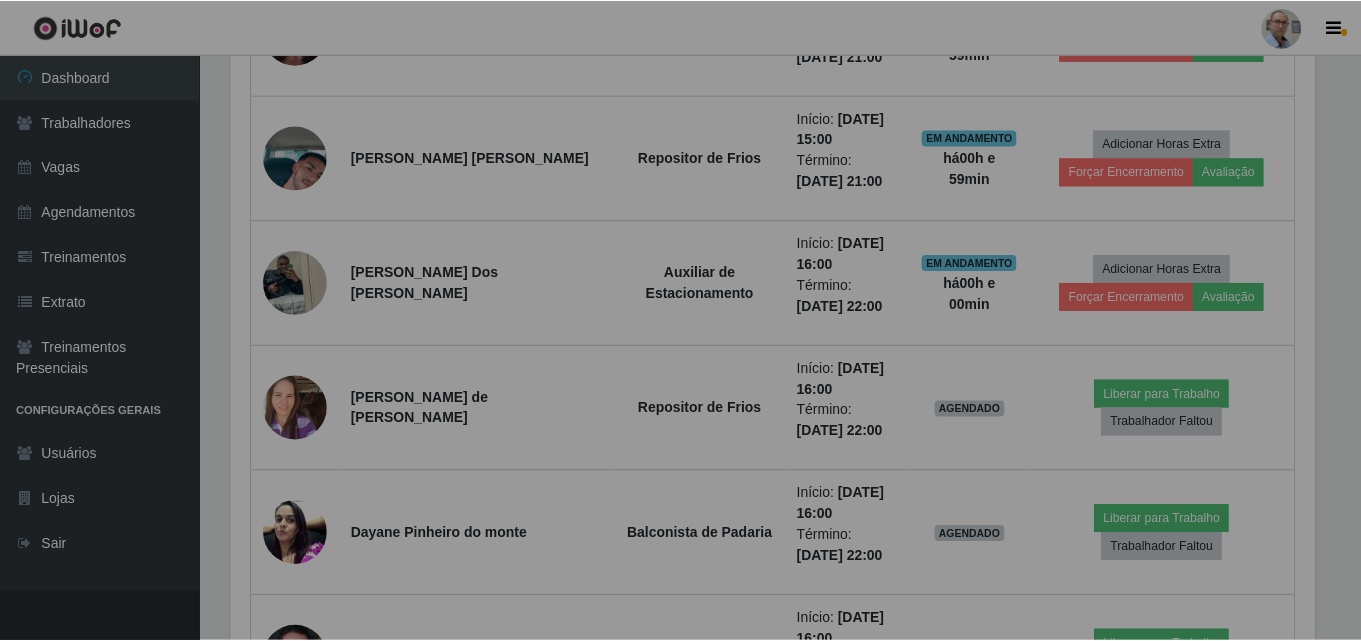 scroll, scrollTop: 999585, scrollLeft: 998901, axis: both 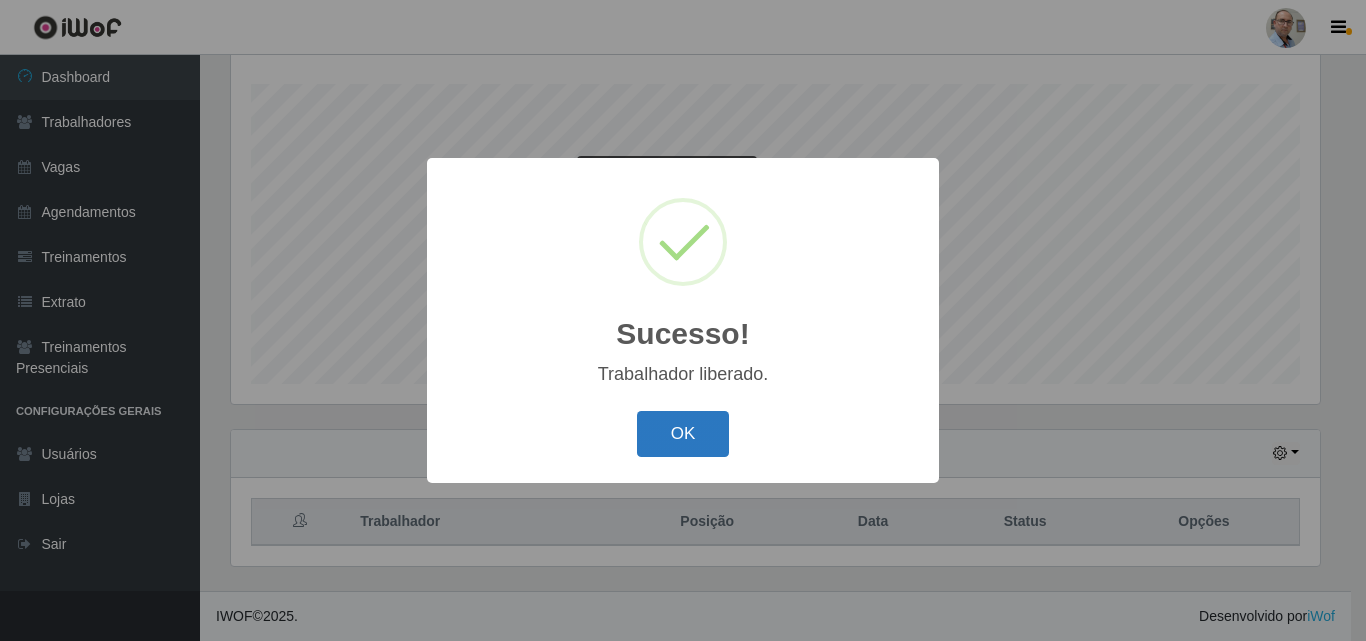 click on "OK" at bounding box center (683, 434) 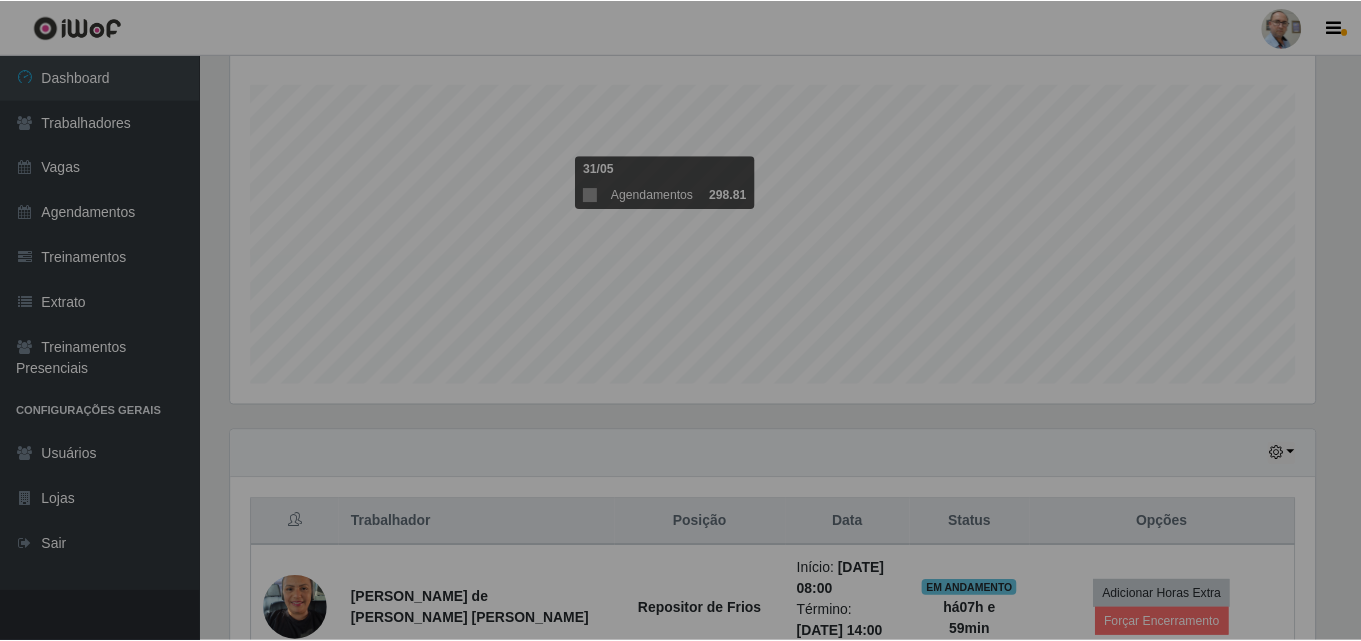 scroll, scrollTop: 999585, scrollLeft: 998901, axis: both 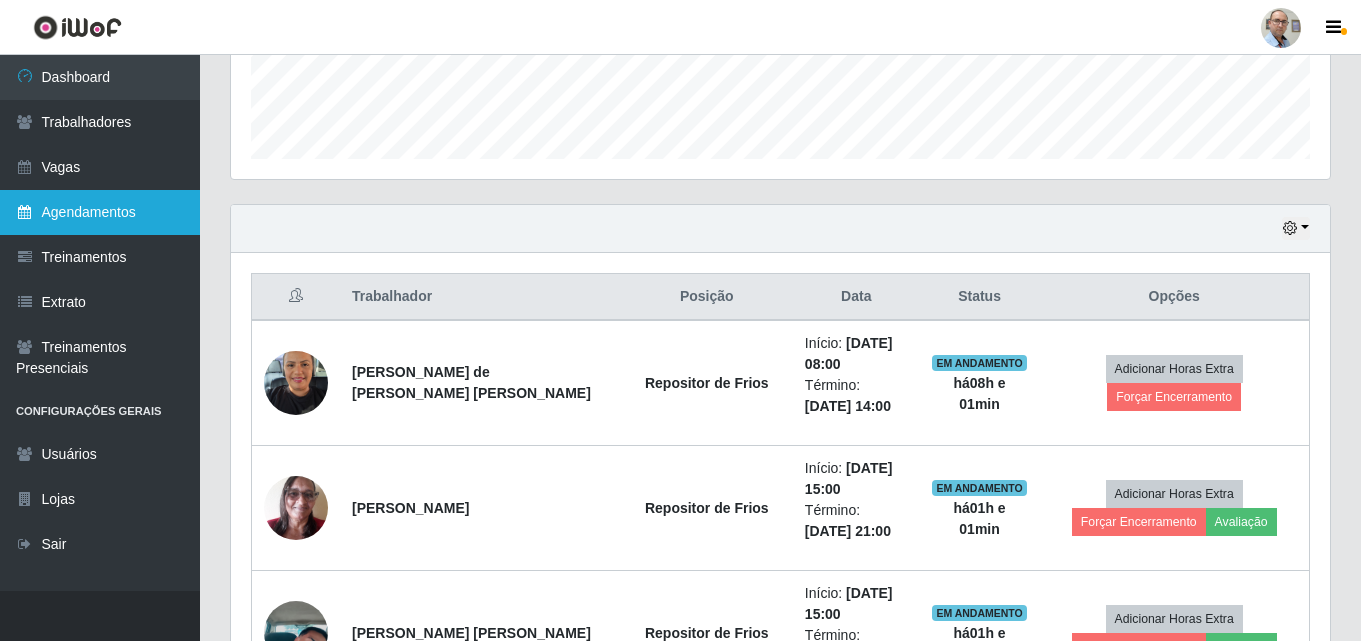 click on "Agendamentos" at bounding box center (100, 212) 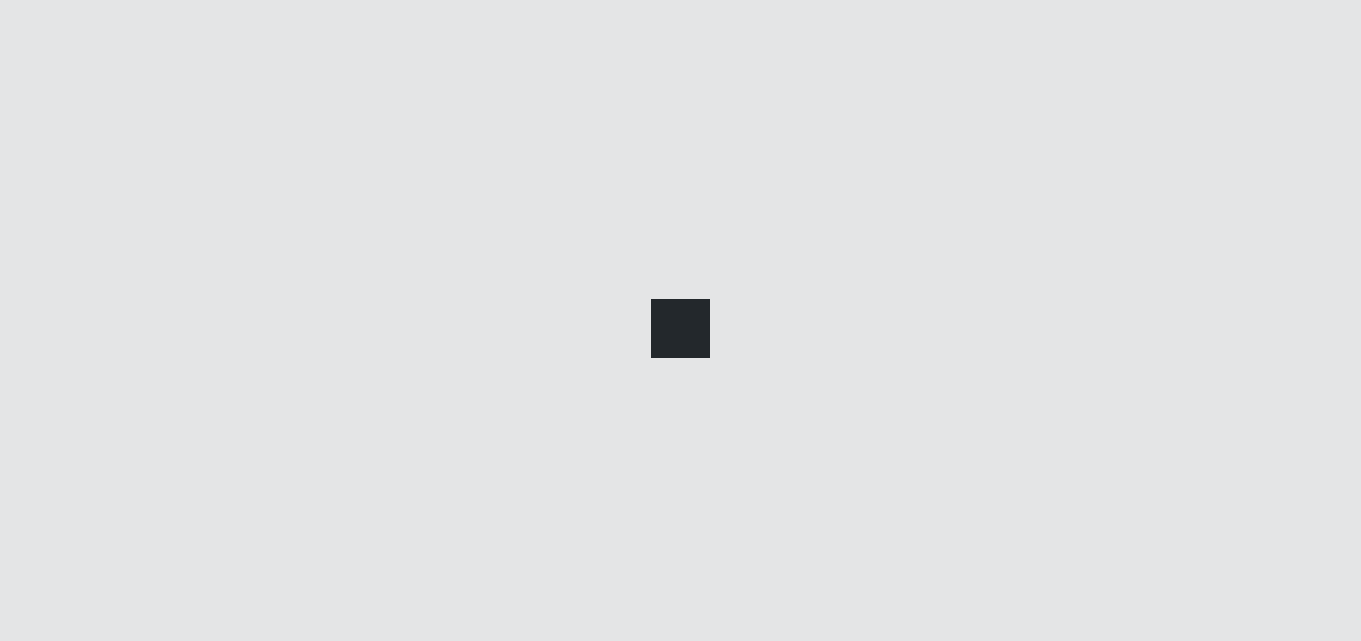 scroll, scrollTop: 0, scrollLeft: 0, axis: both 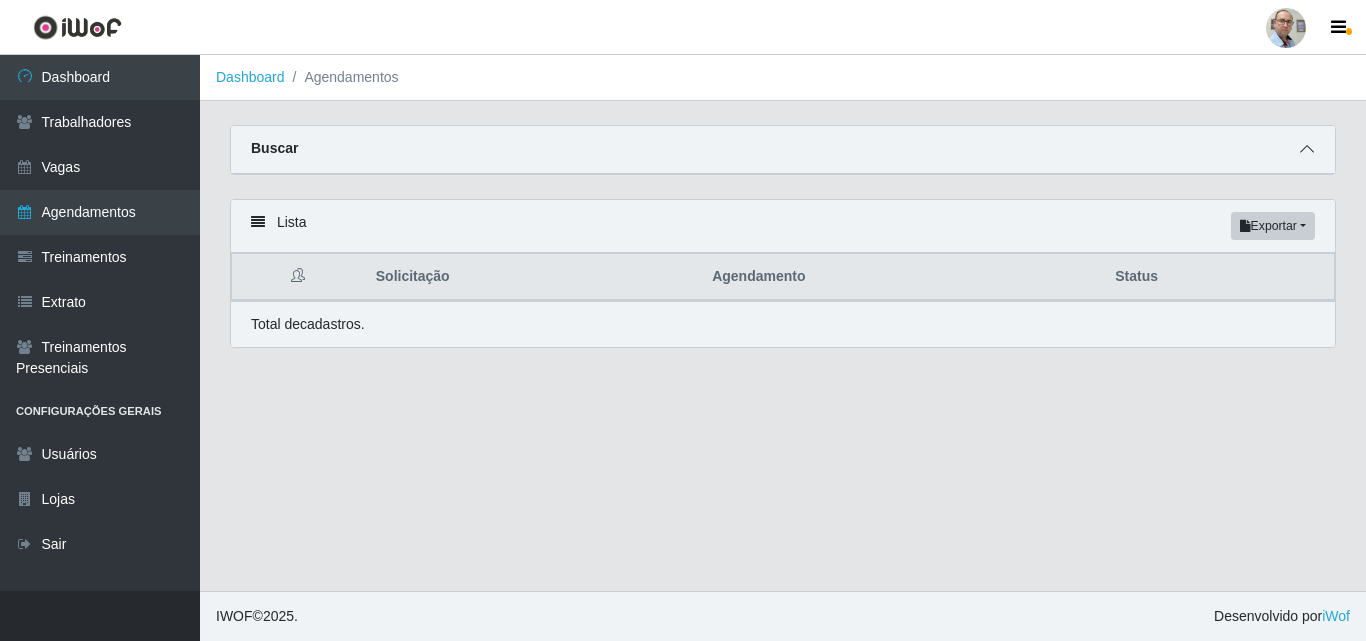 click at bounding box center [1307, 149] 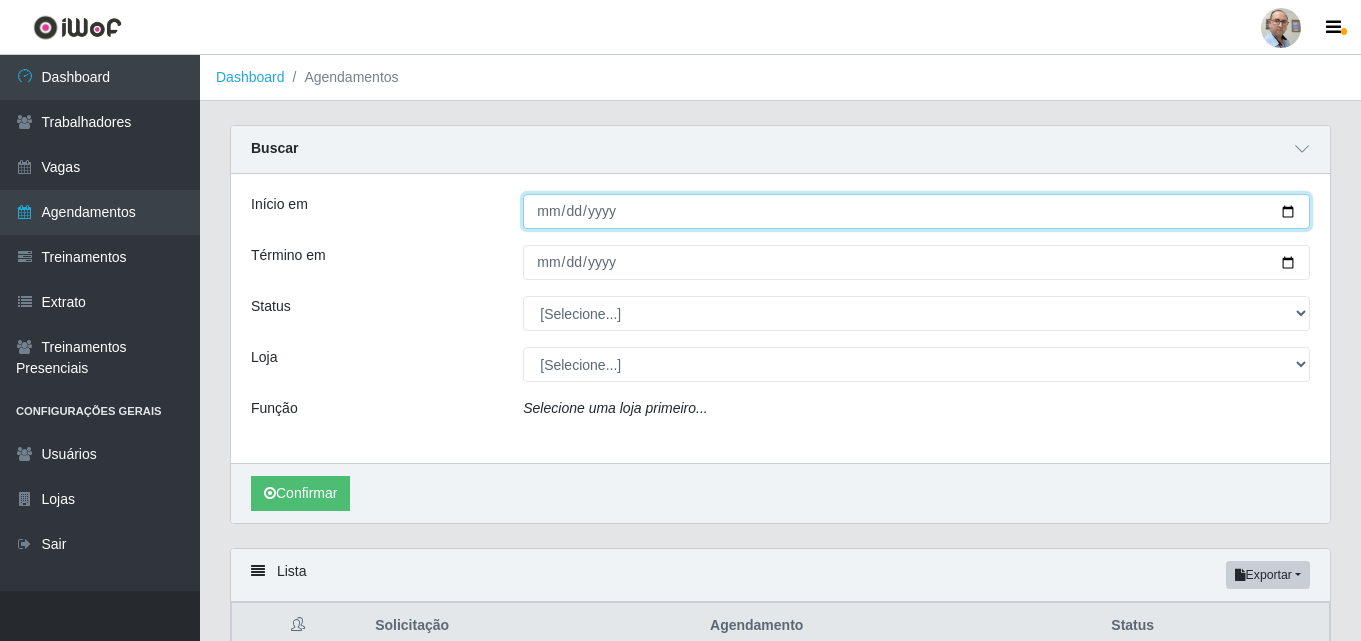 click on "Início em" at bounding box center [916, 211] 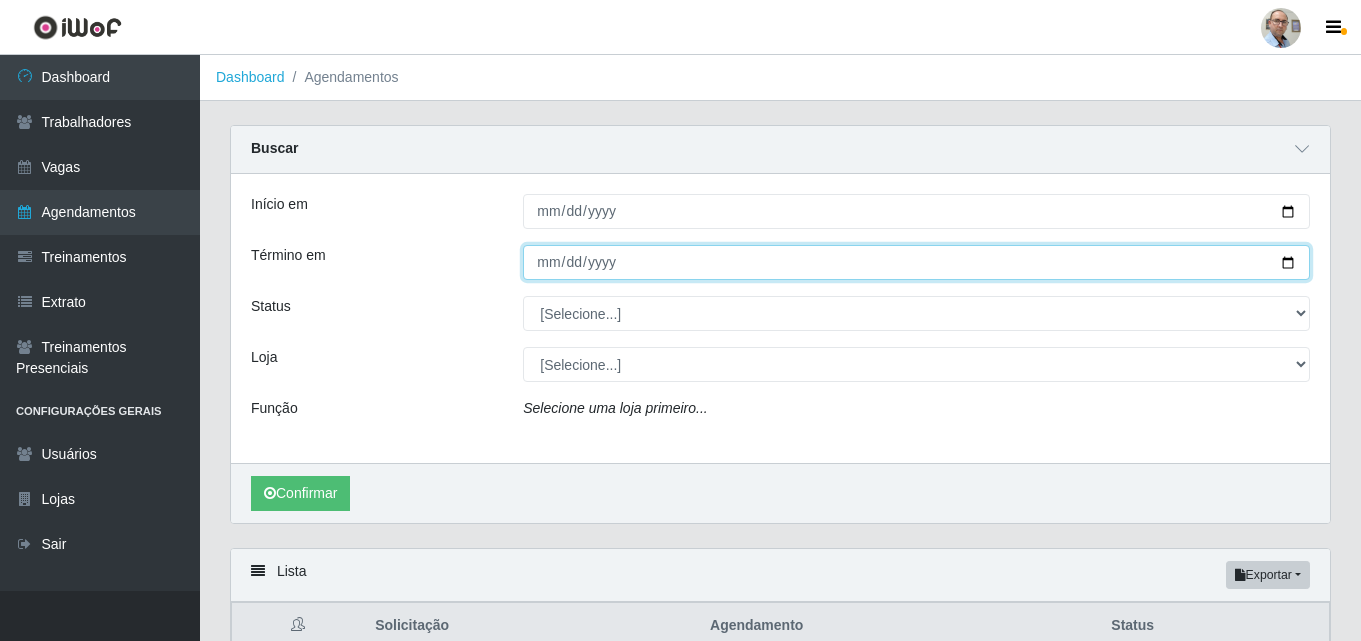 click on "Término em" at bounding box center [916, 262] 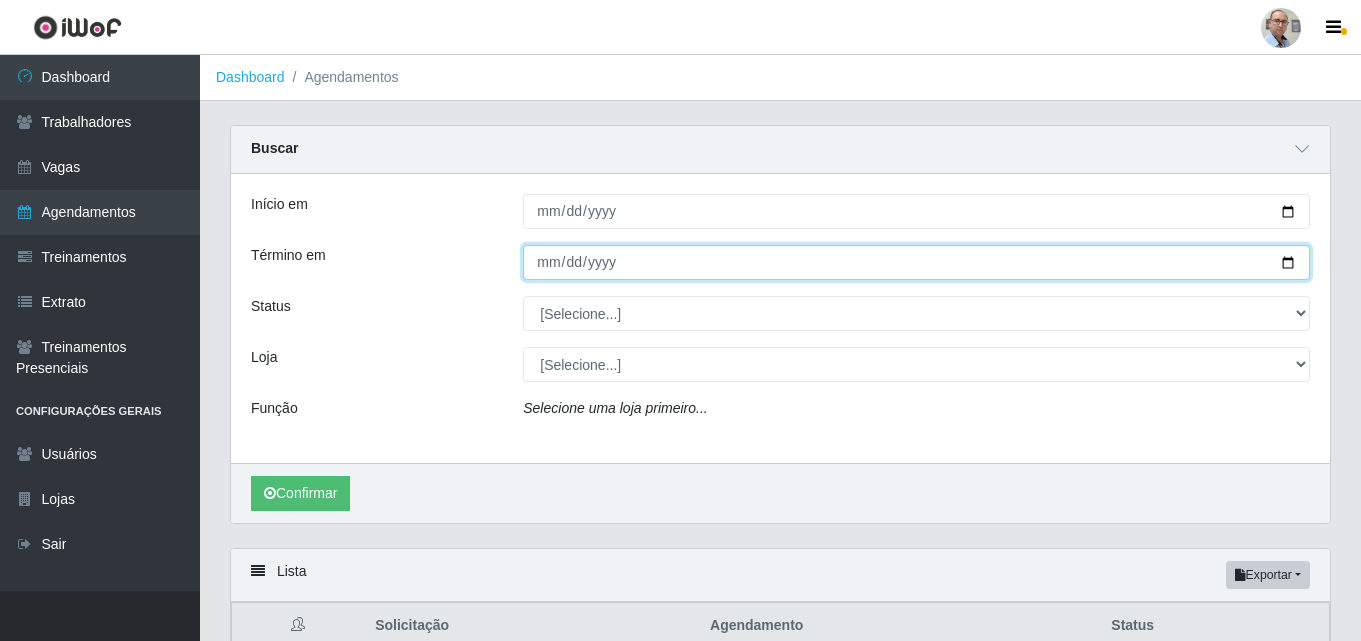 type on "2025-07-31" 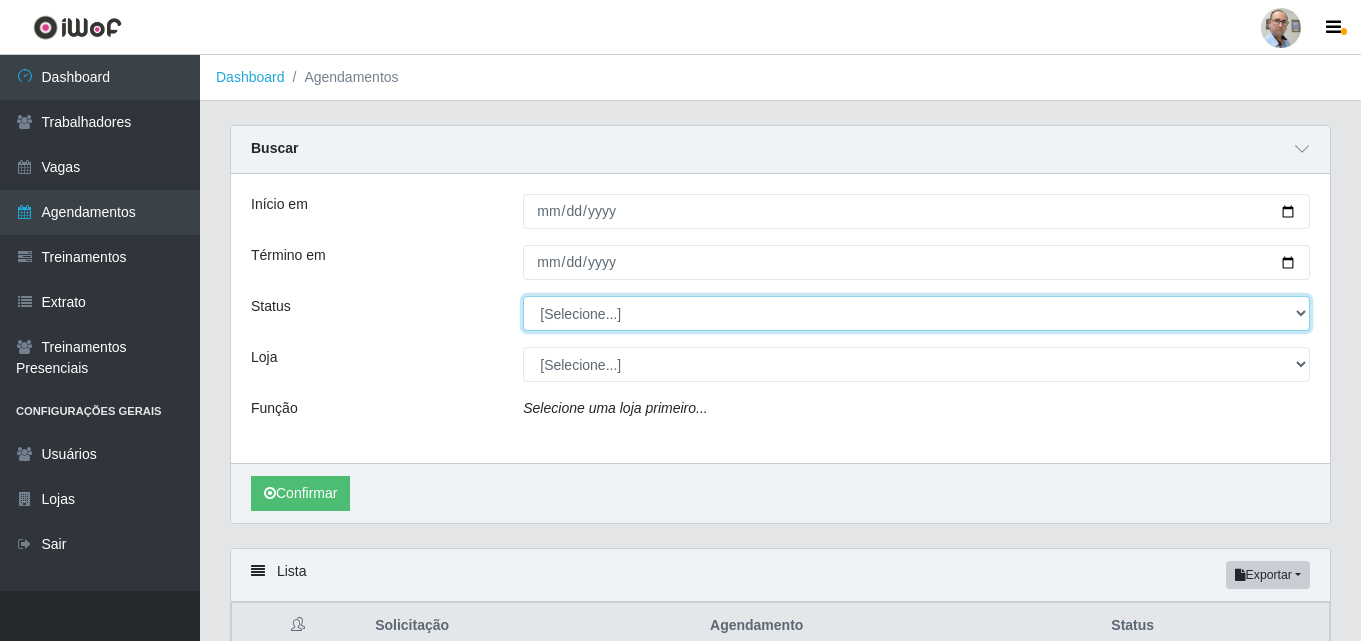 click on "[Selecione...] AGENDADO AGUARDANDO LIBERAR EM ANDAMENTO EM REVISÃO FINALIZADO CANCELADO FALTA" at bounding box center (916, 313) 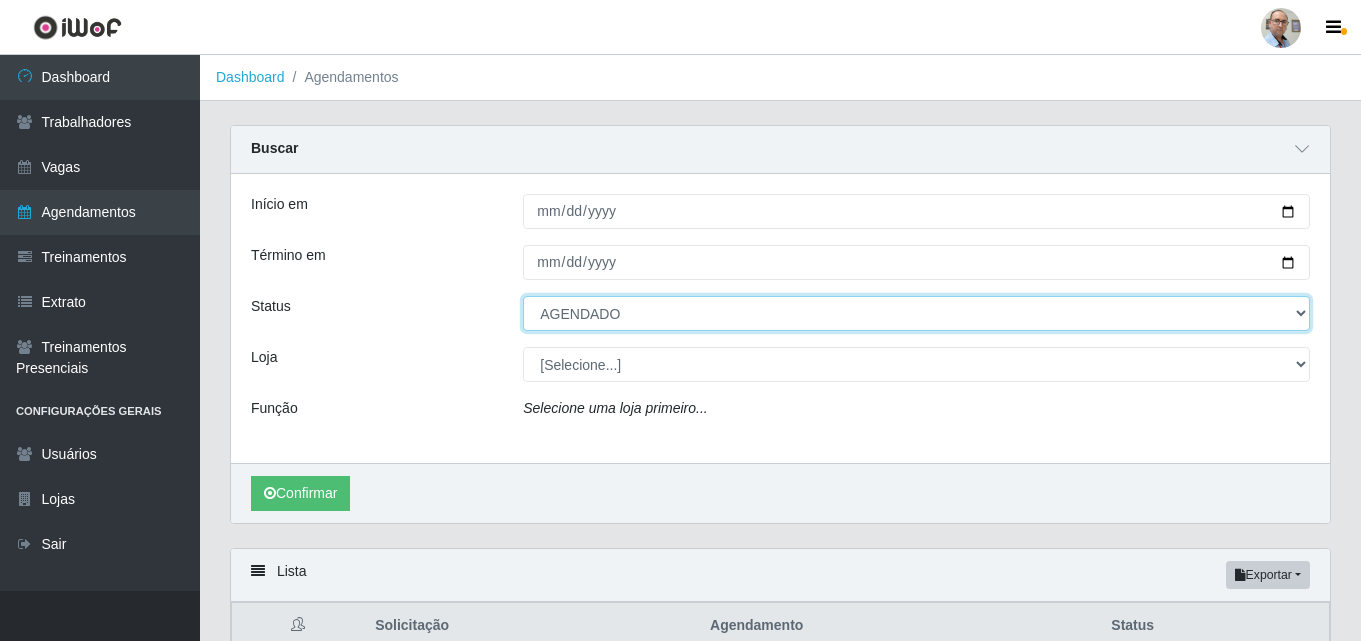 click on "[Selecione...] AGENDADO AGUARDANDO LIBERAR EM ANDAMENTO EM REVISÃO FINALIZADO CANCELADO FALTA" at bounding box center (916, 313) 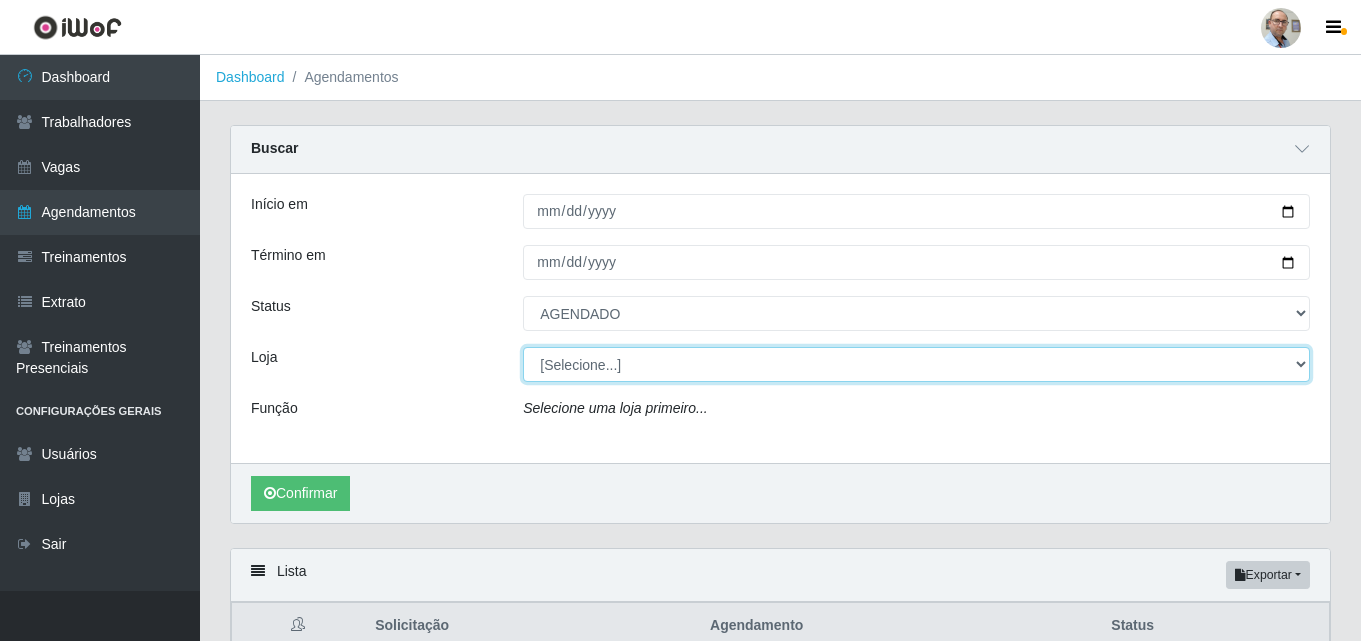 click on "[Selecione...] Mar Vermelho - Loja 04" at bounding box center [916, 364] 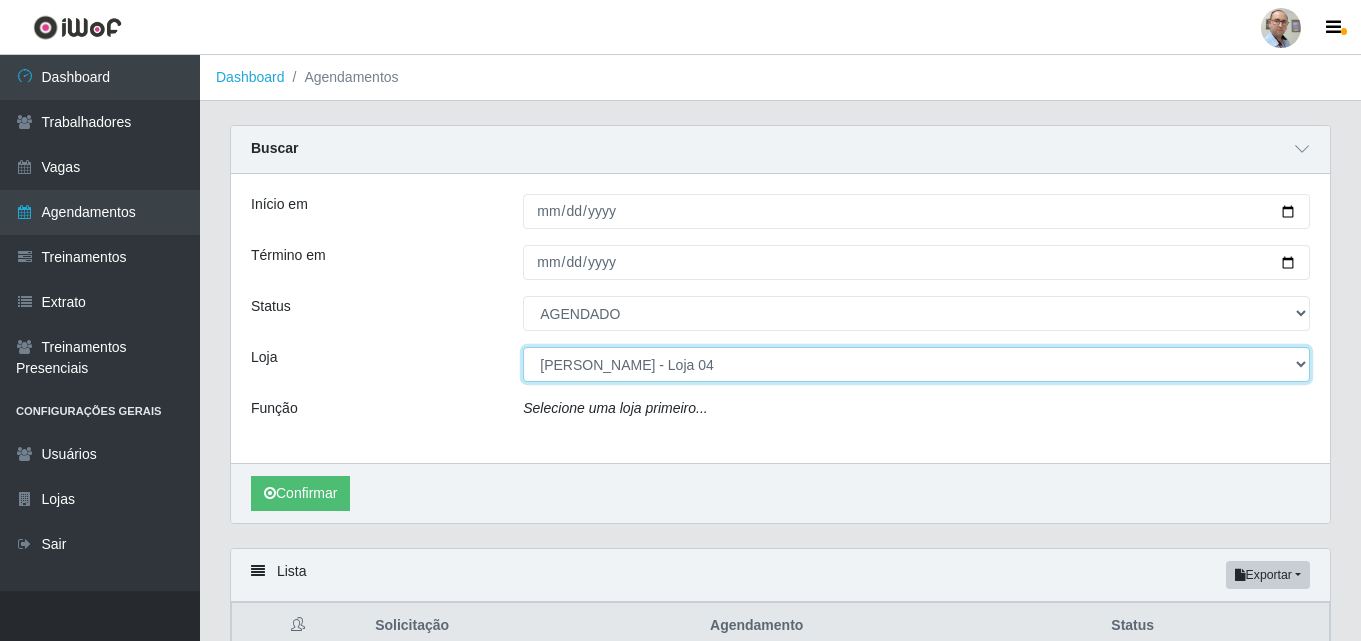 click on "[Selecione...] Mar Vermelho - Loja 04" at bounding box center [916, 364] 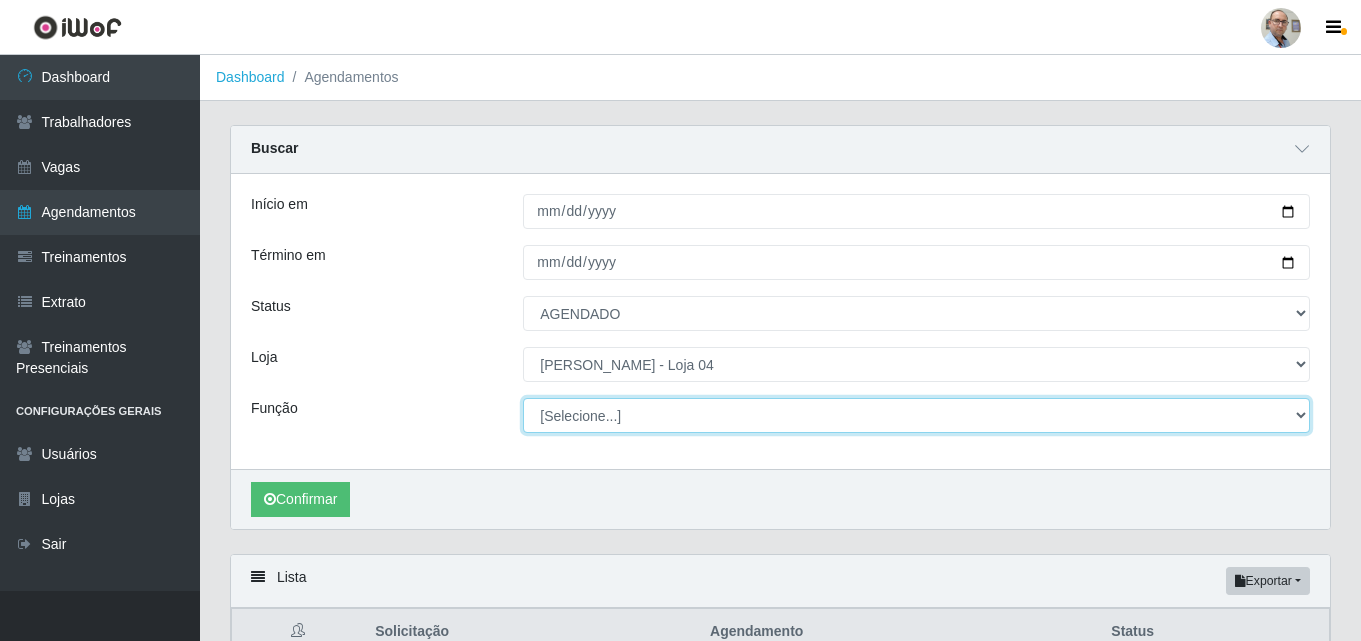click on "[Selecione...] ASG ASG + ASG ++ Auxiliar de Depósito  Auxiliar de Depósito + Auxiliar de Depósito ++ Auxiliar de Estacionamento Auxiliar de Estacionamento + Auxiliar de Estacionamento ++ Balconista de Frios Balconista de Frios + Balconista de Padaria  Balconista de Padaria + Embalador Embalador + Embalador ++ Operador de Caixa Operador de Caixa + Operador de Caixa ++ Repositor  Repositor + Repositor ++ Repositor de Frios Repositor de Frios + Repositor de Frios ++ Repositor de Hortifruti Repositor de Hortifruti + Repositor de Hortifruti ++" at bounding box center (916, 415) 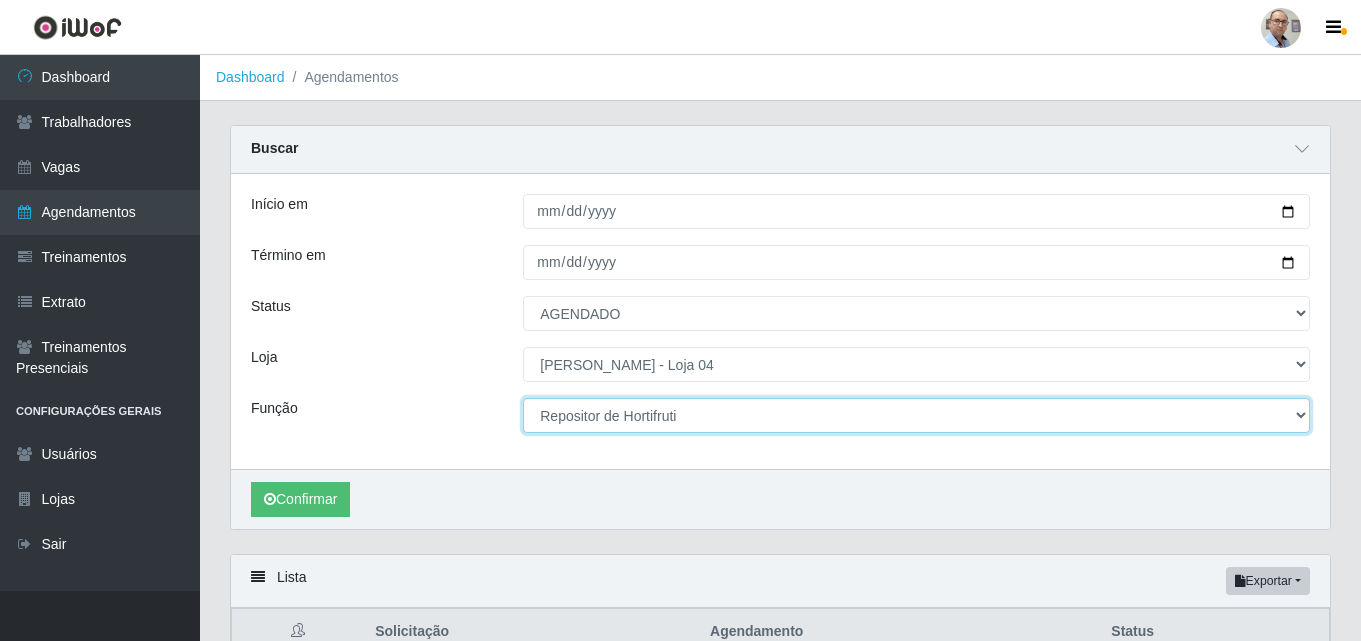 click on "[Selecione...] ASG ASG + ASG ++ Auxiliar de Depósito  Auxiliar de Depósito + Auxiliar de Depósito ++ Auxiliar de Estacionamento Auxiliar de Estacionamento + Auxiliar de Estacionamento ++ Balconista de Frios Balconista de Frios + Balconista de Padaria  Balconista de Padaria + Embalador Embalador + Embalador ++ Operador de Caixa Operador de Caixa + Operador de Caixa ++ Repositor  Repositor + Repositor ++ Repositor de Frios Repositor de Frios + Repositor de Frios ++ Repositor de Hortifruti Repositor de Hortifruti + Repositor de Hortifruti ++" at bounding box center (916, 415) 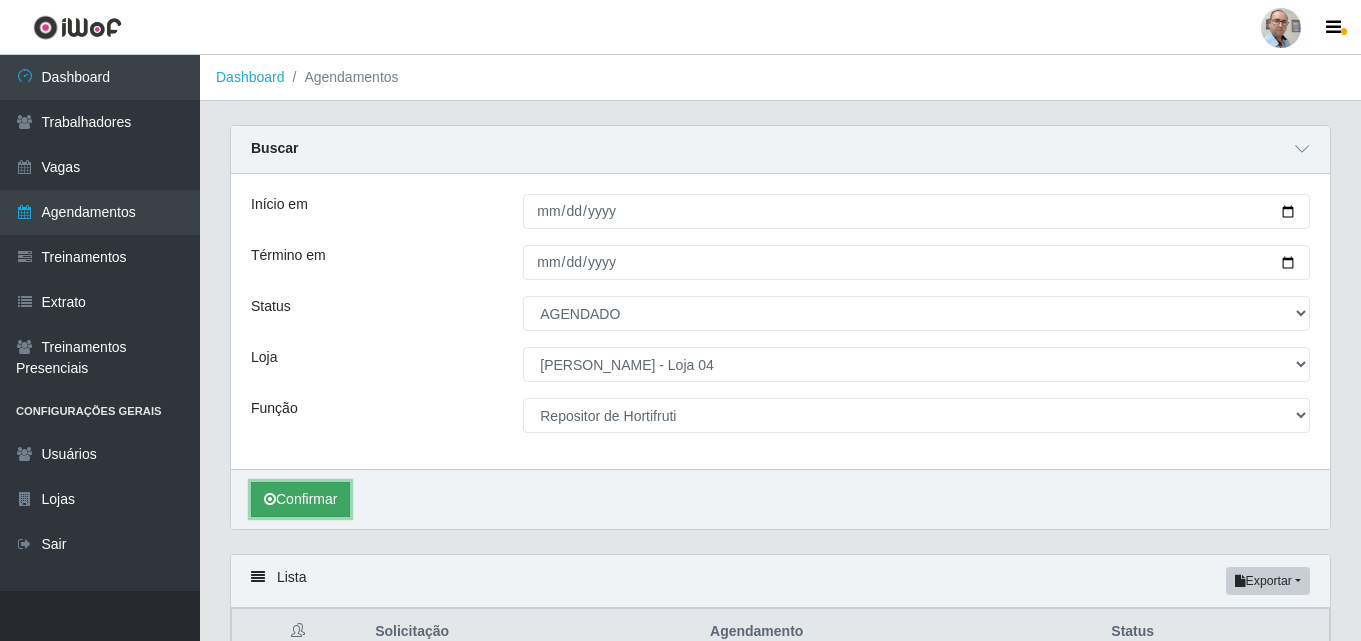 click on "Confirmar" at bounding box center [300, 499] 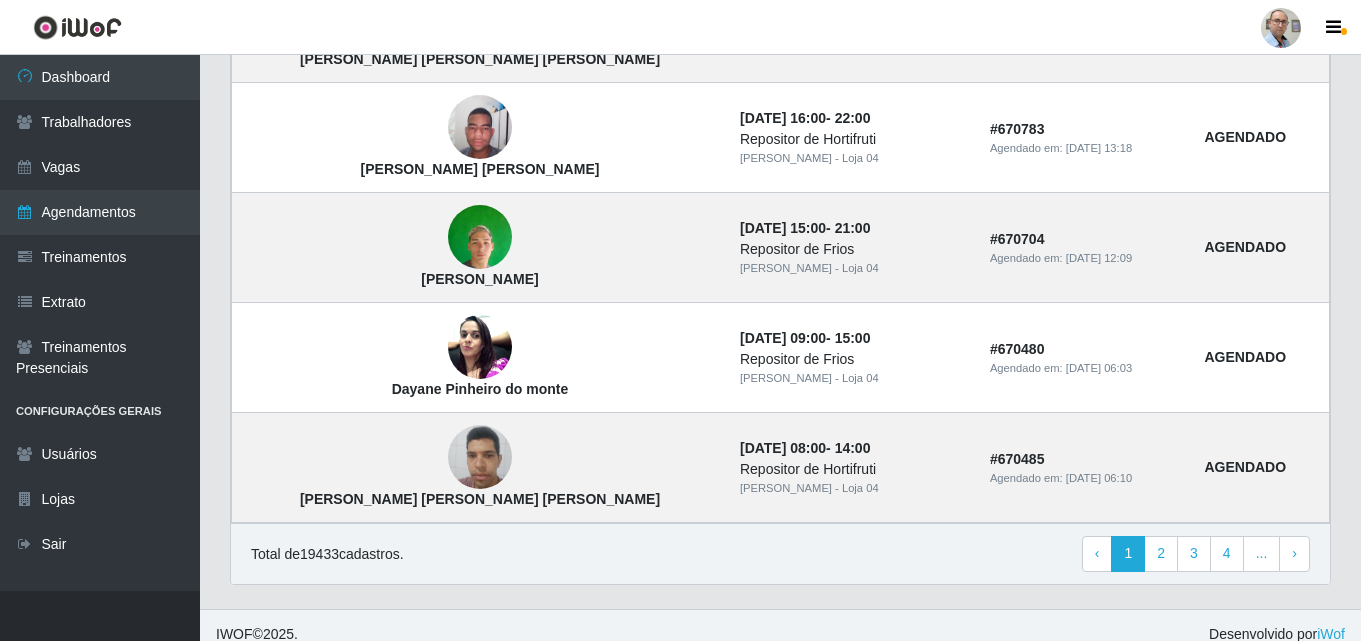 scroll, scrollTop: 1802, scrollLeft: 0, axis: vertical 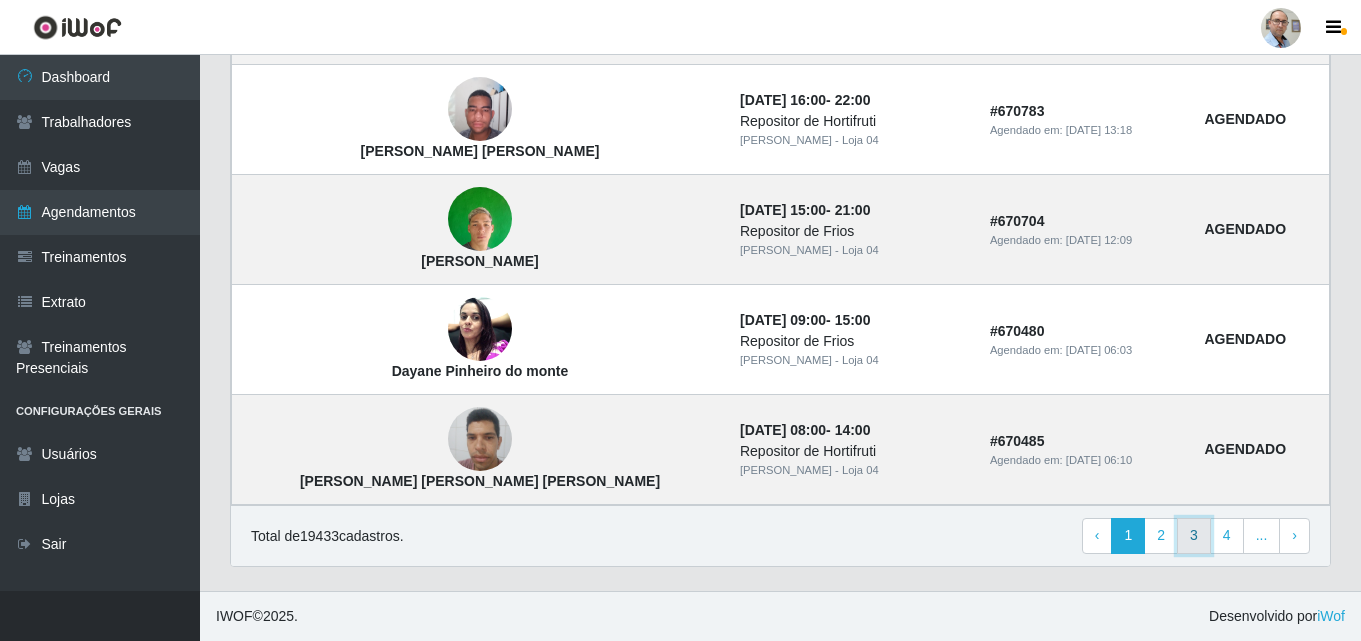 click on "3" at bounding box center (1194, 536) 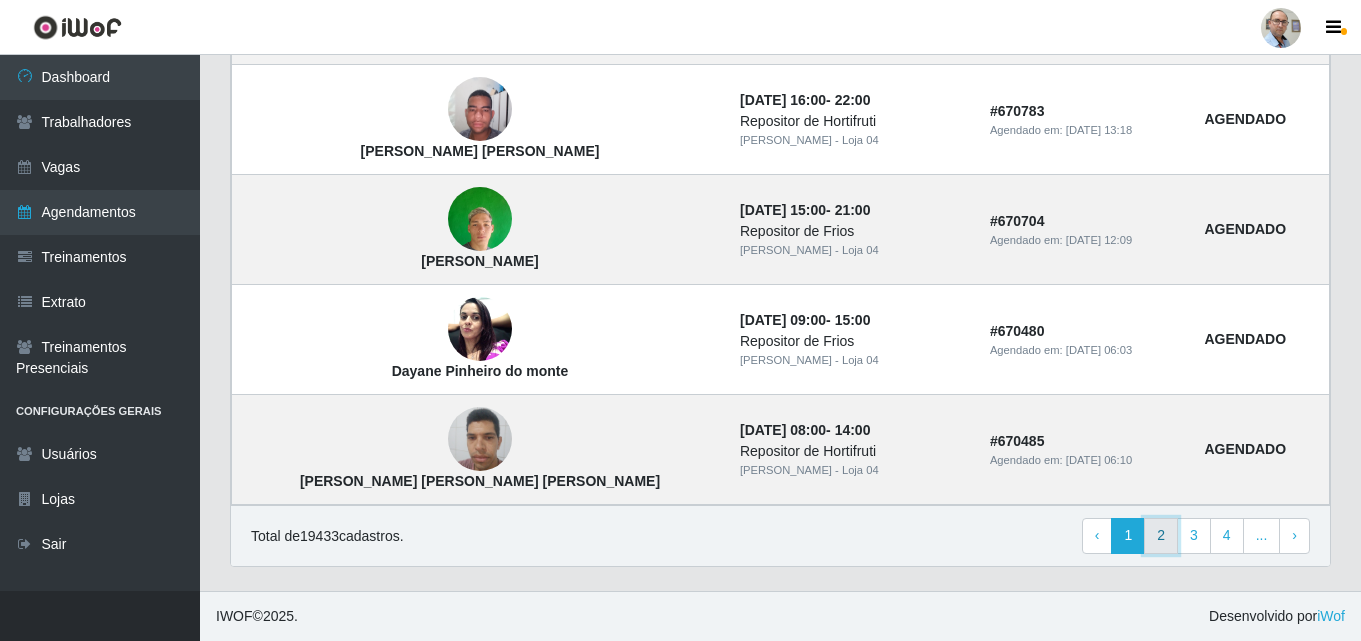 click on "2" at bounding box center [1161, 536] 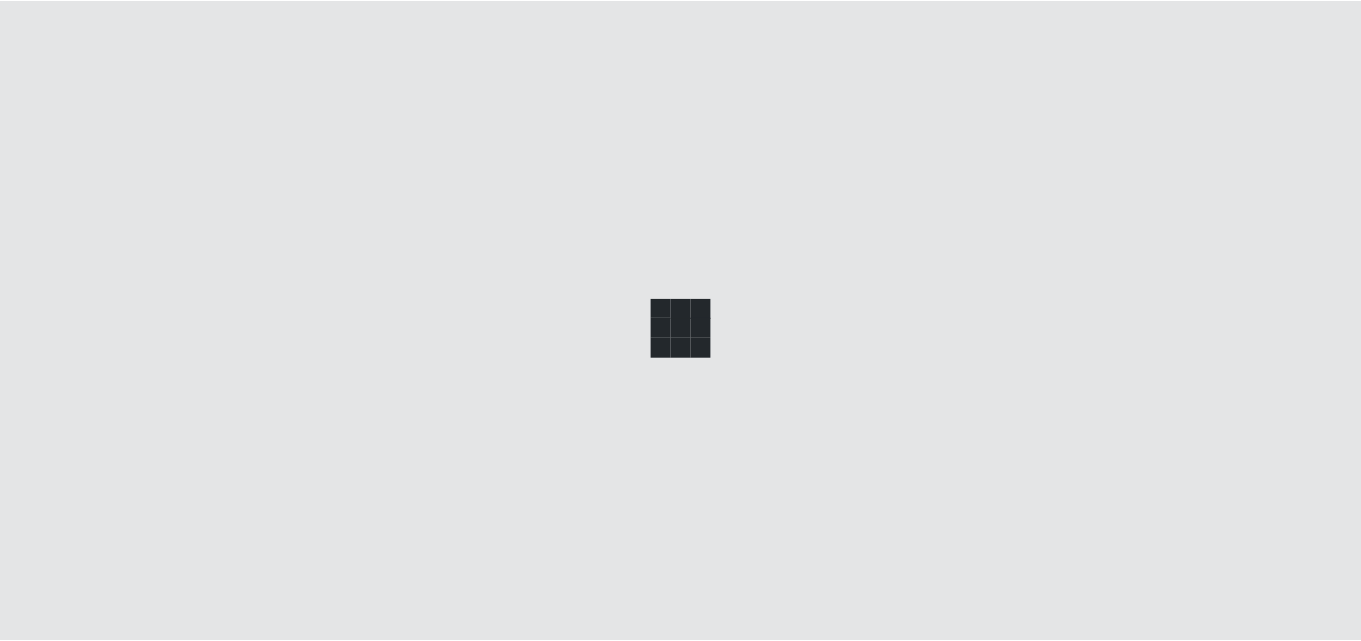 scroll, scrollTop: 0, scrollLeft: 0, axis: both 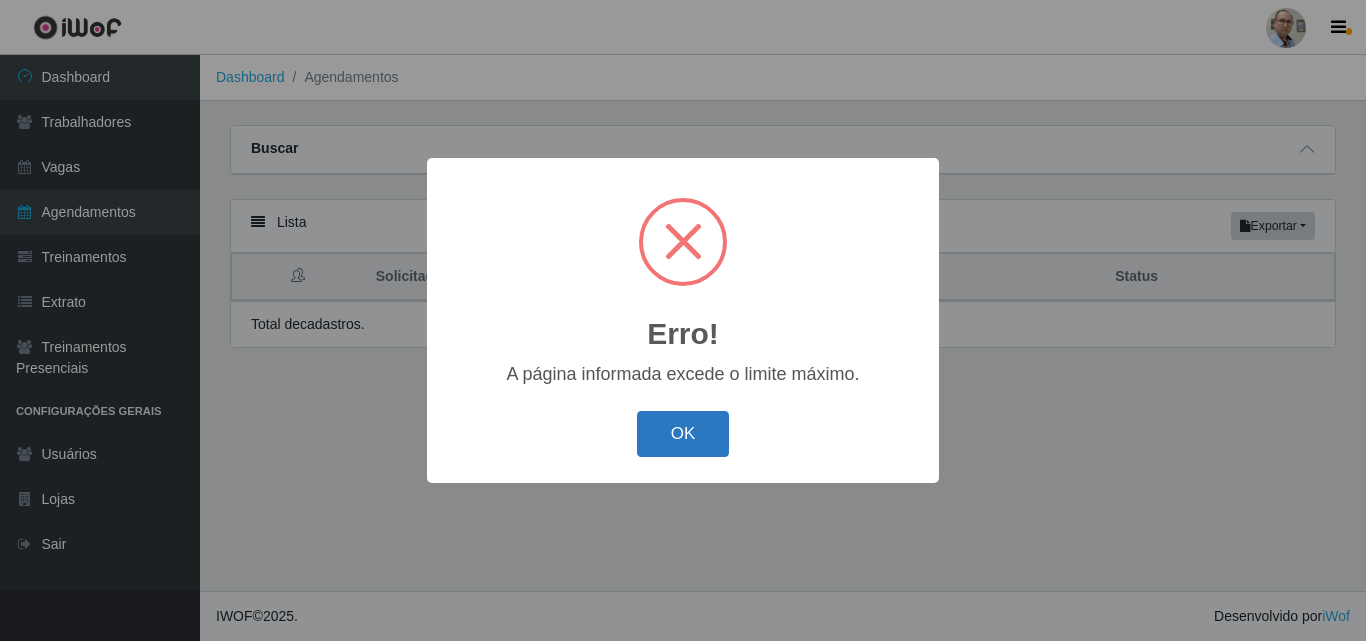 click on "OK" at bounding box center (683, 434) 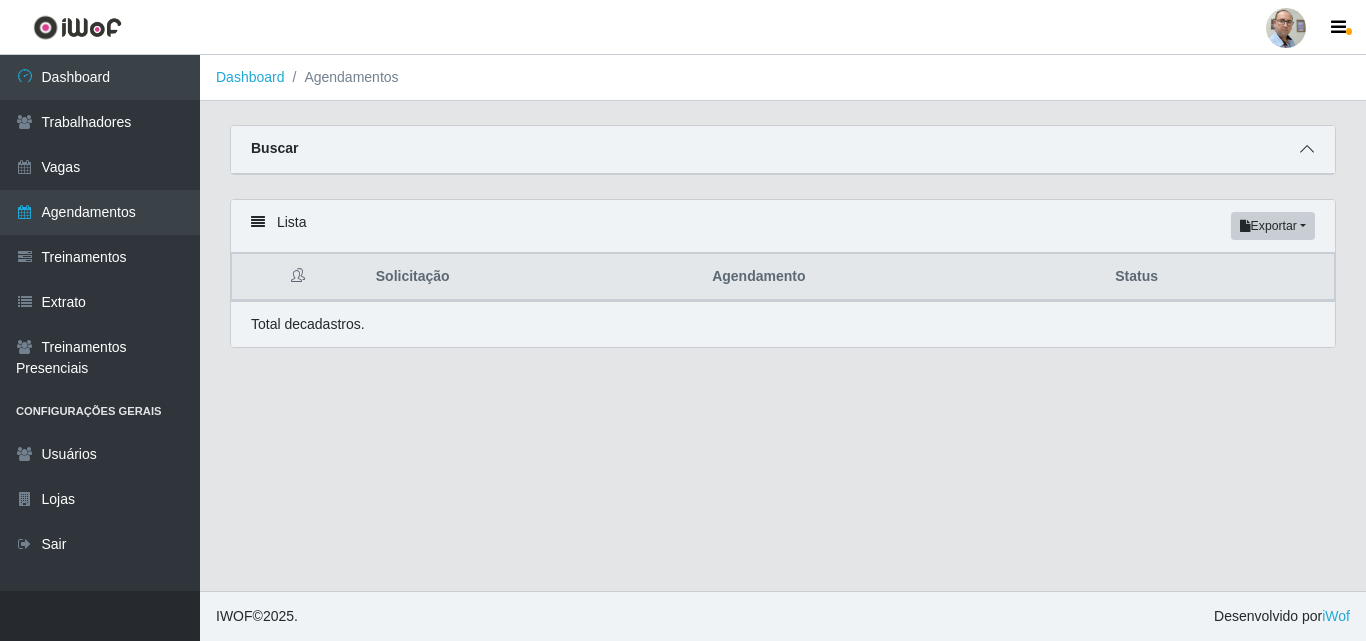 click at bounding box center [1307, 149] 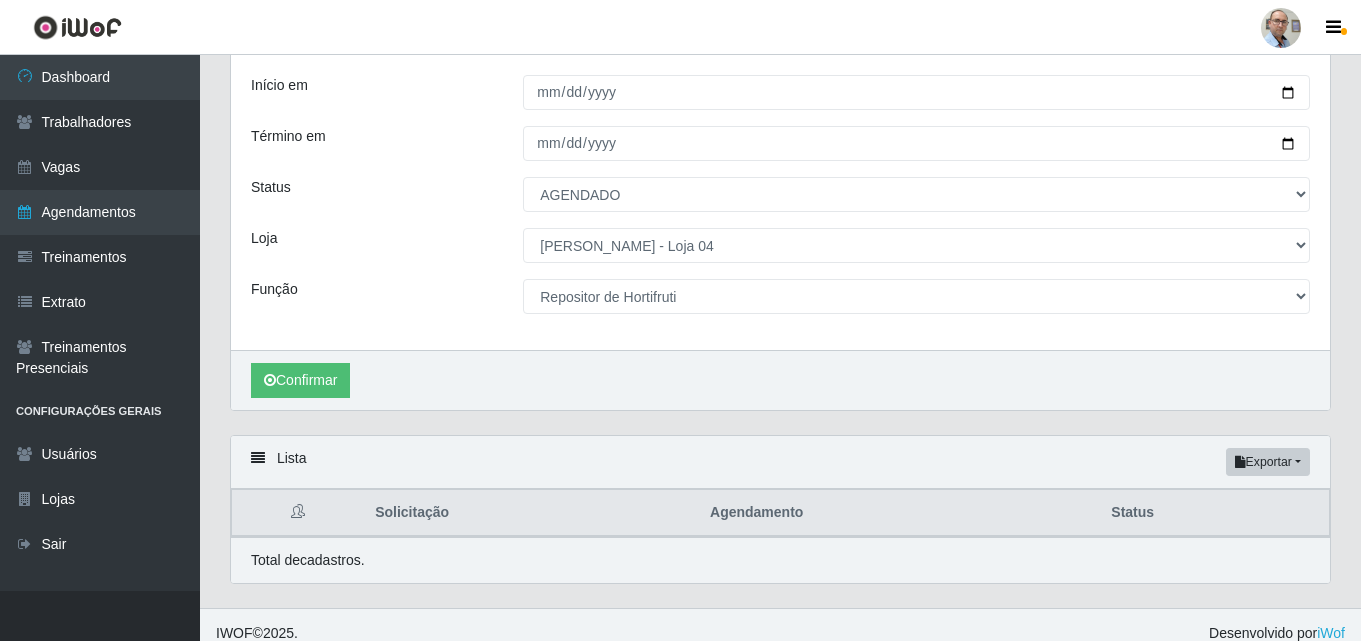 scroll, scrollTop: 137, scrollLeft: 0, axis: vertical 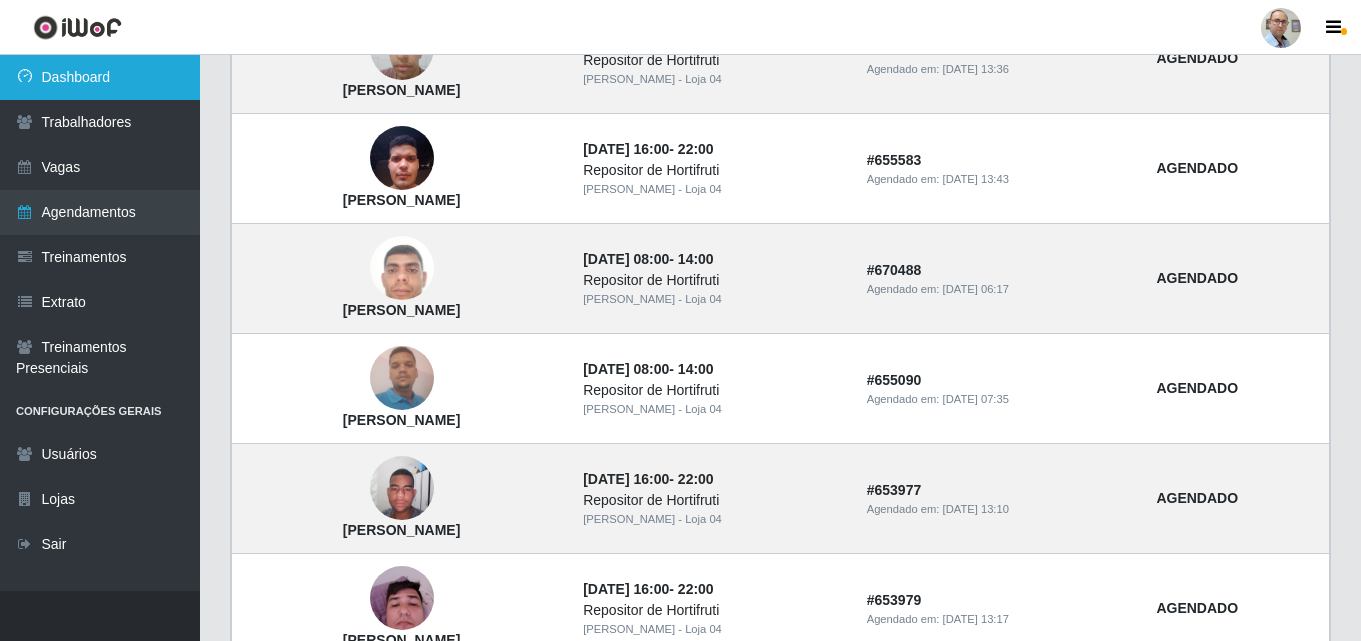 click on "Dashboard" at bounding box center [100, 77] 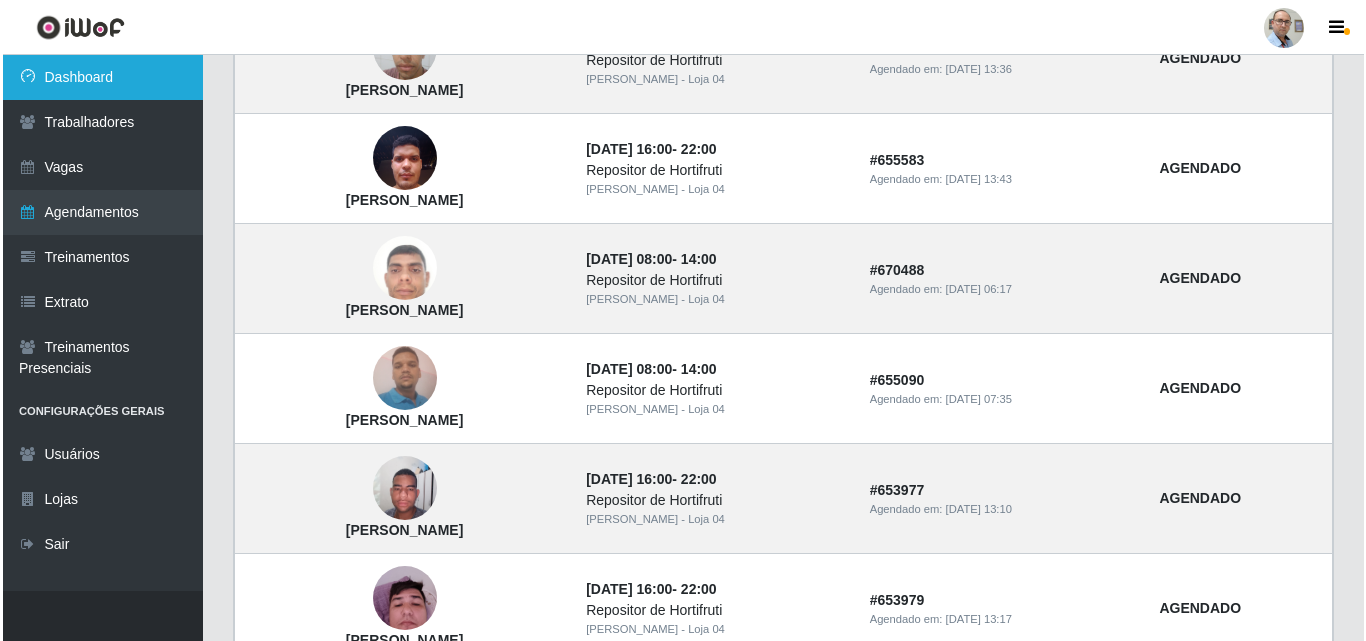 scroll, scrollTop: 0, scrollLeft: 0, axis: both 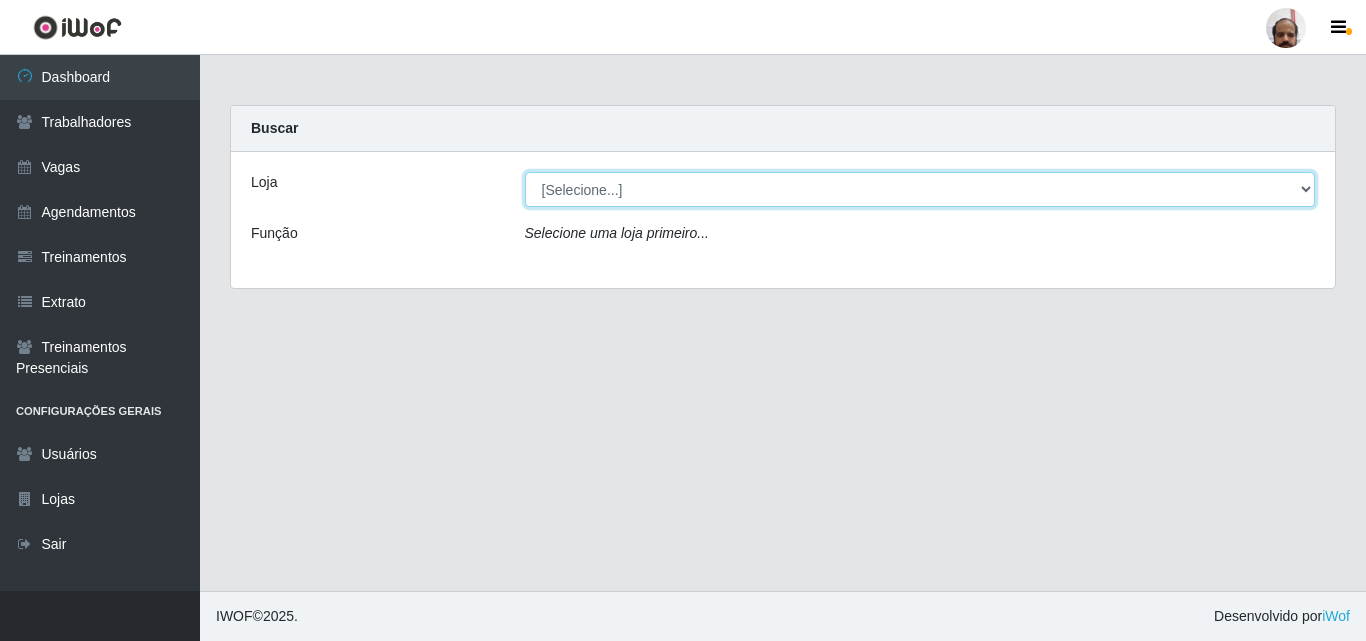 click on "[Selecione...] Mar Vermelho - Loja 05" at bounding box center [920, 189] 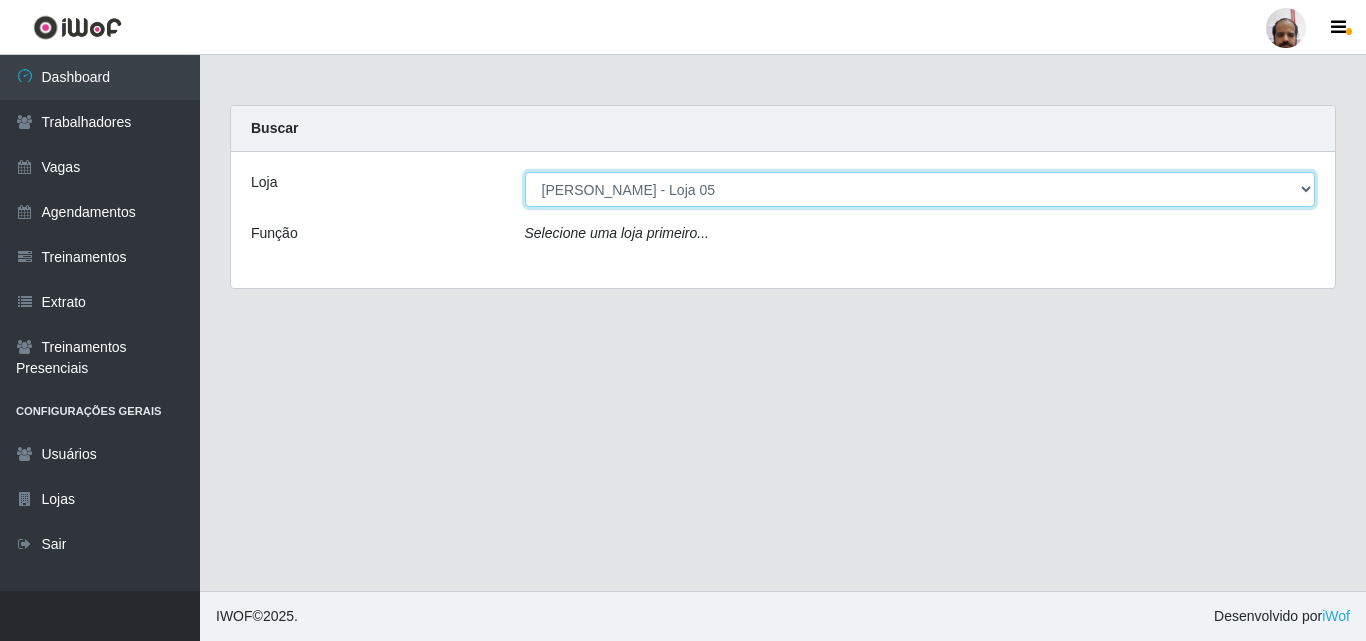 click on "[Selecione...] Mar Vermelho - Loja 05" at bounding box center [920, 189] 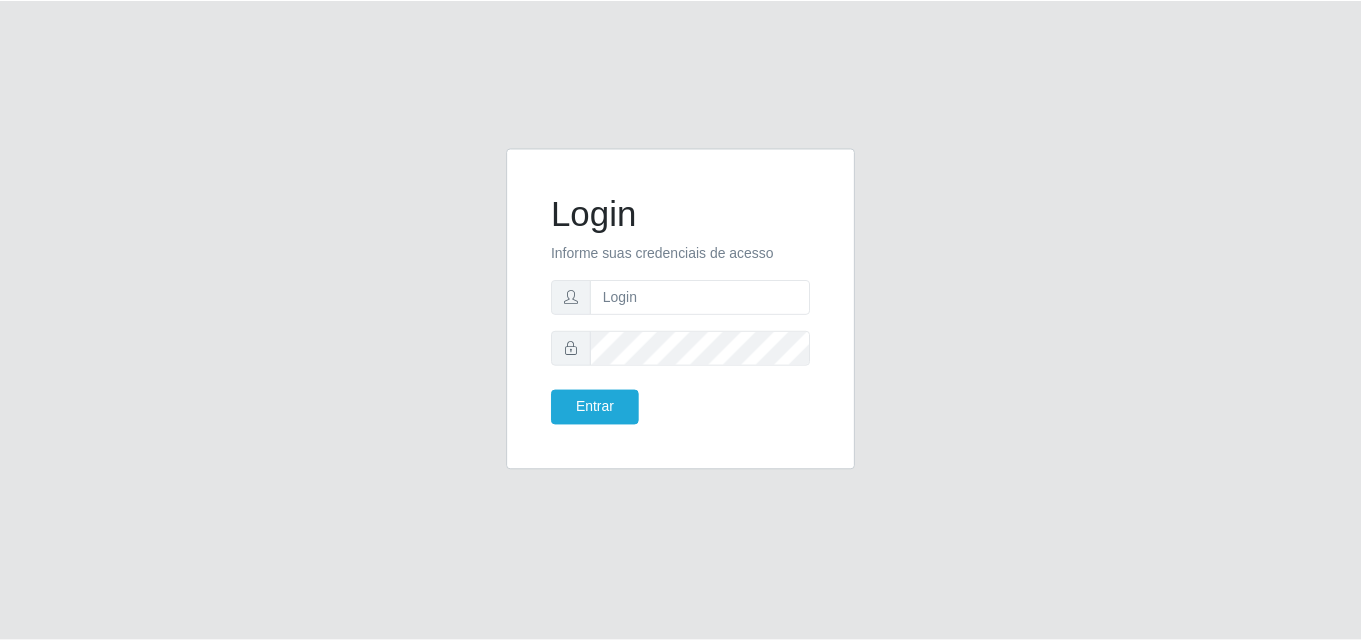 scroll, scrollTop: 0, scrollLeft: 0, axis: both 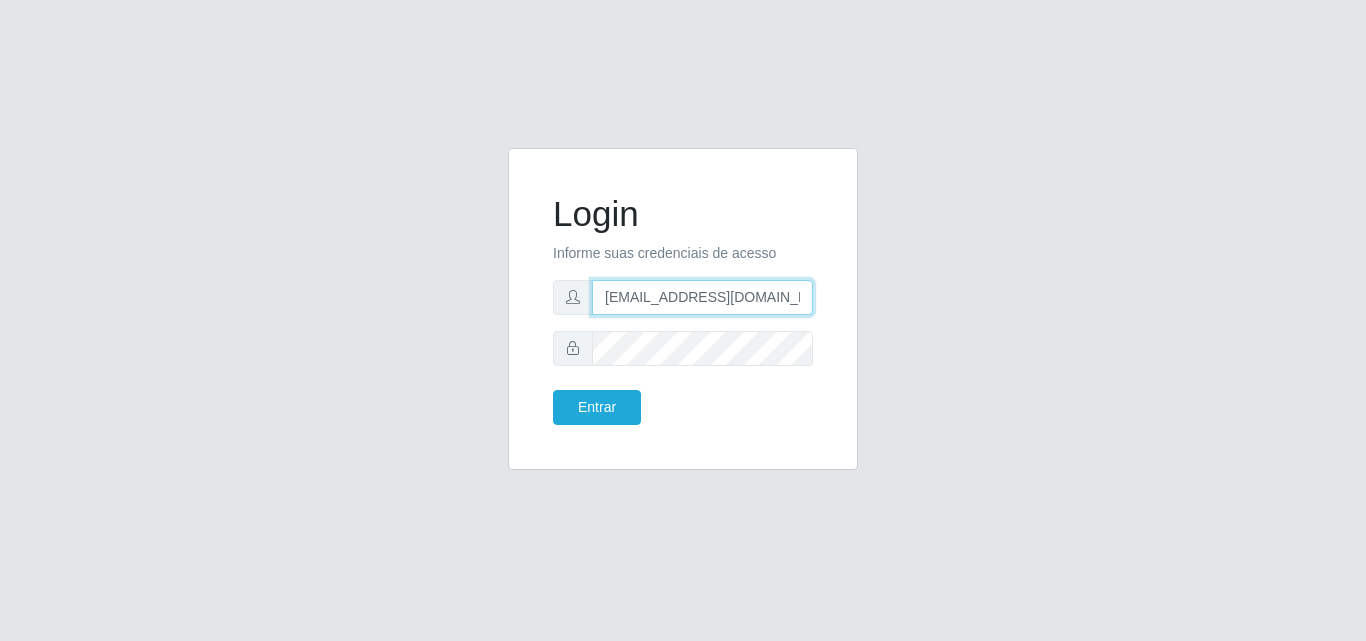 click on "gerente.loja4@marvermelhoatacado.com.br" at bounding box center [702, 297] 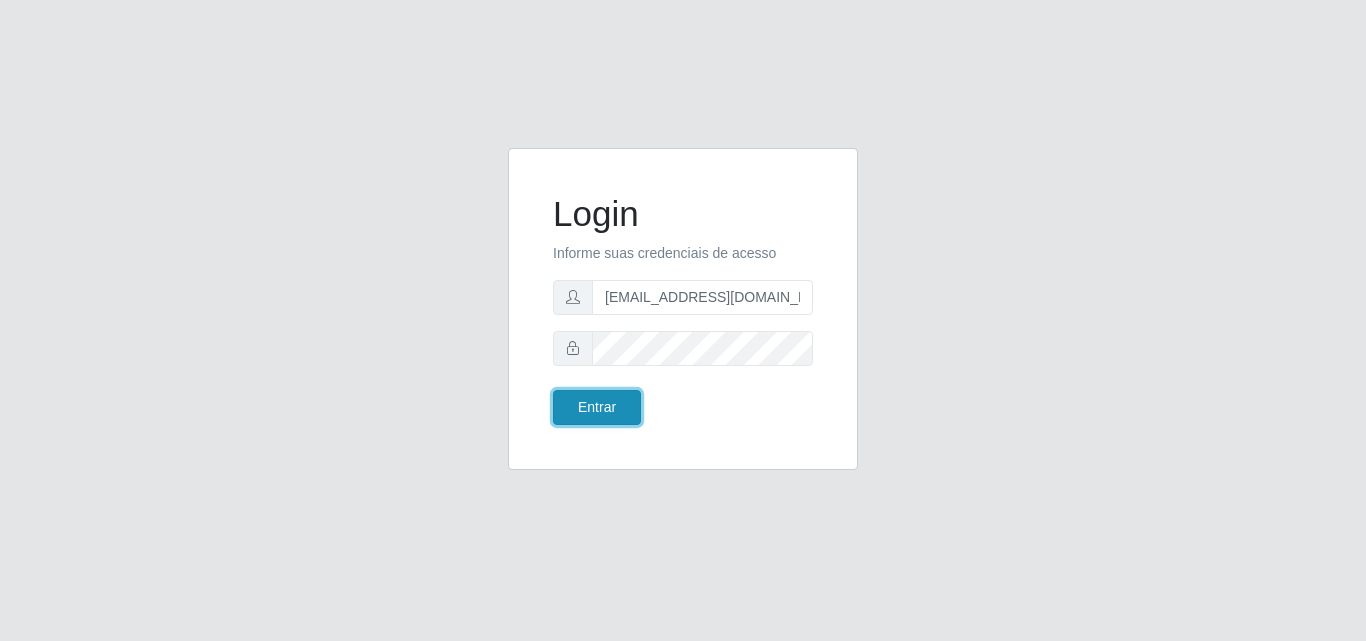 click on "Entrar" at bounding box center [597, 407] 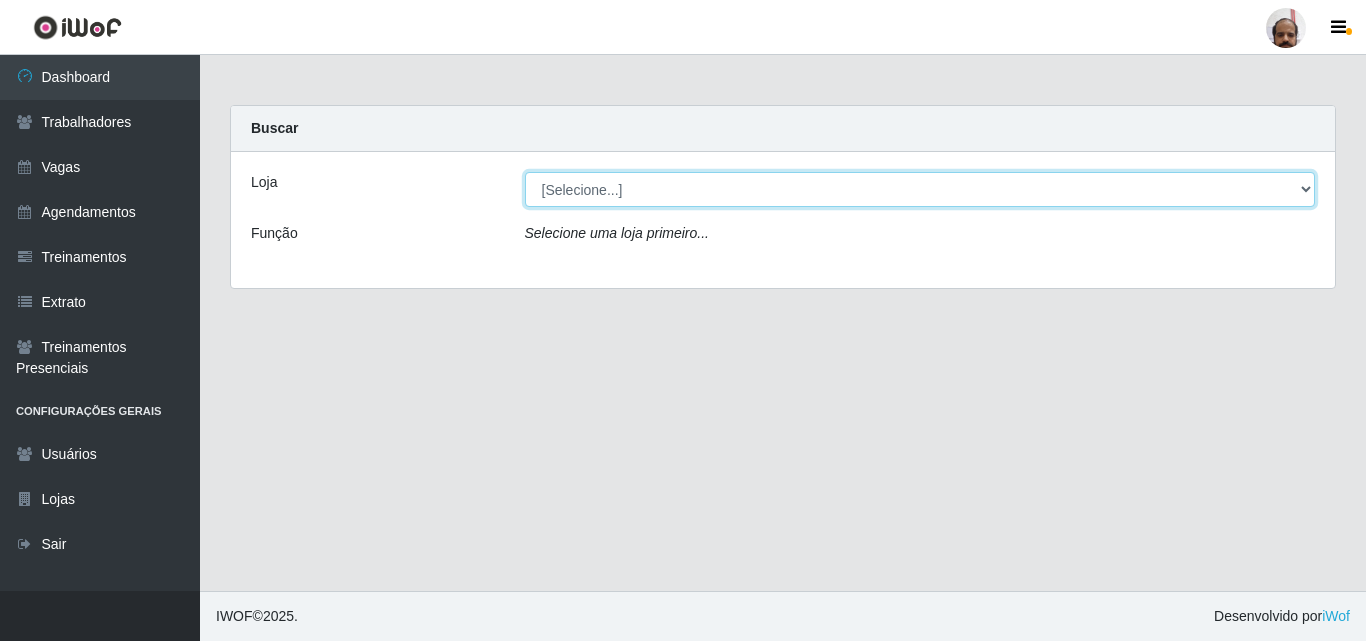 click on "[Selecione...] Mar Vermelho - Loja 05" at bounding box center [920, 189] 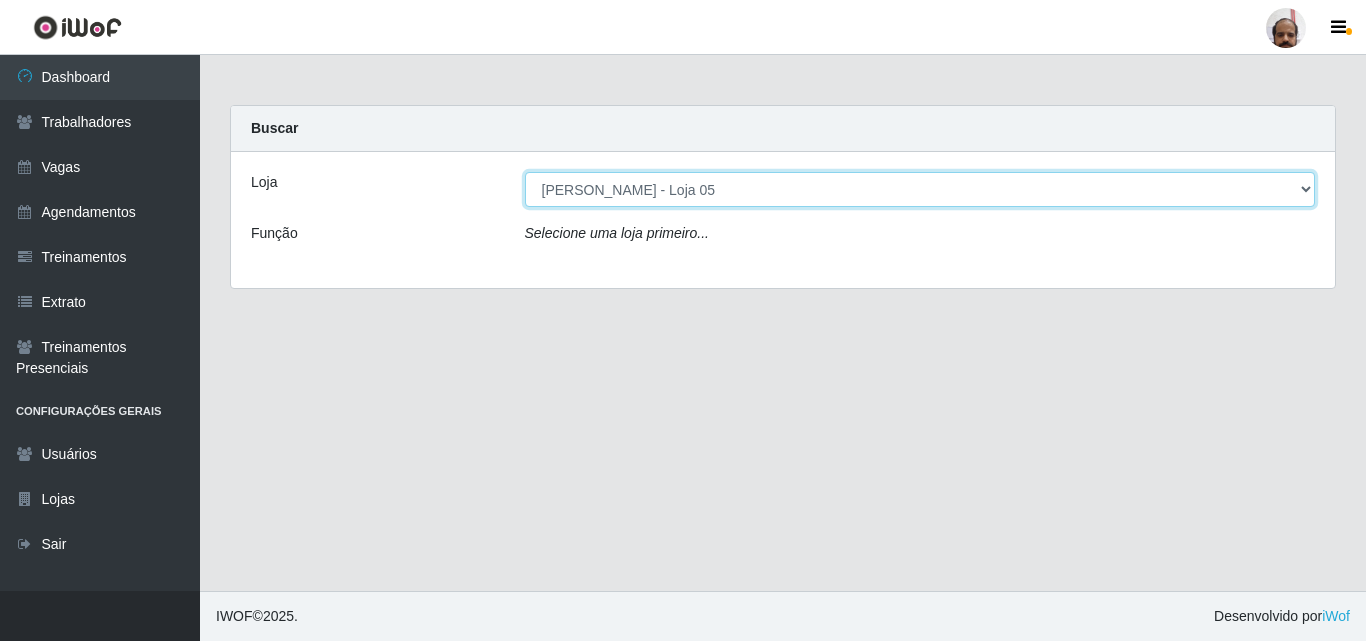 click on "[Selecione...] Mar Vermelho - Loja 05" at bounding box center [920, 189] 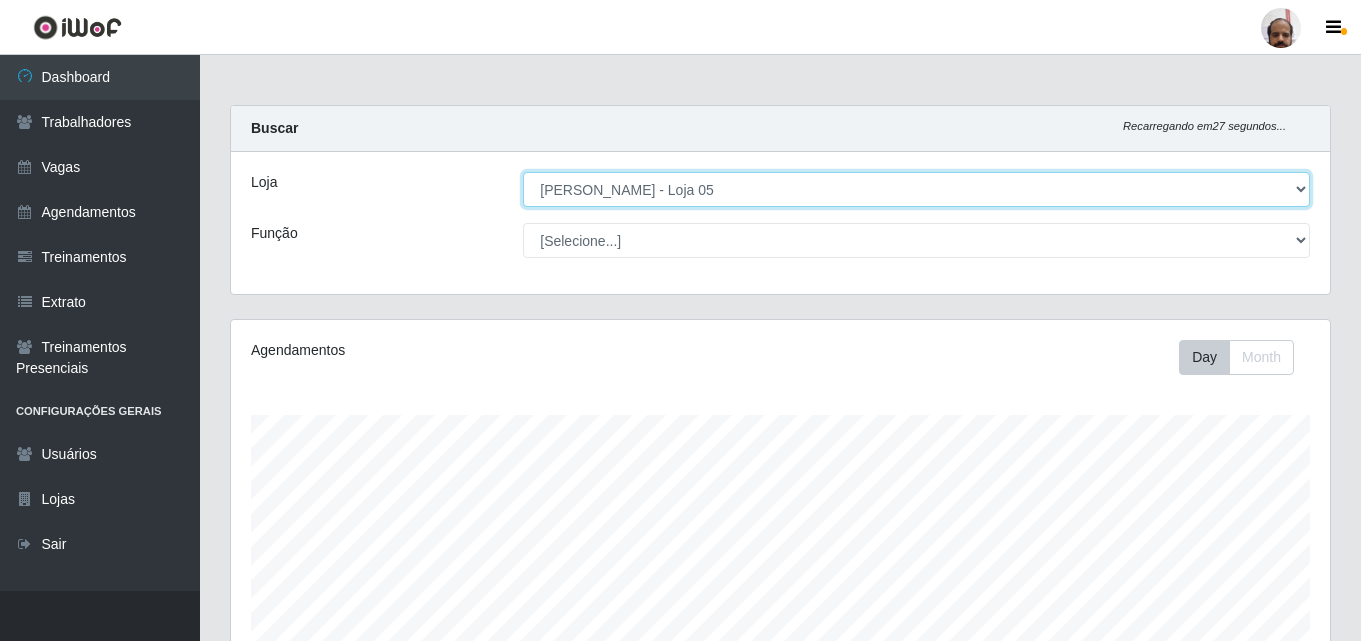 scroll, scrollTop: 999585, scrollLeft: 998901, axis: both 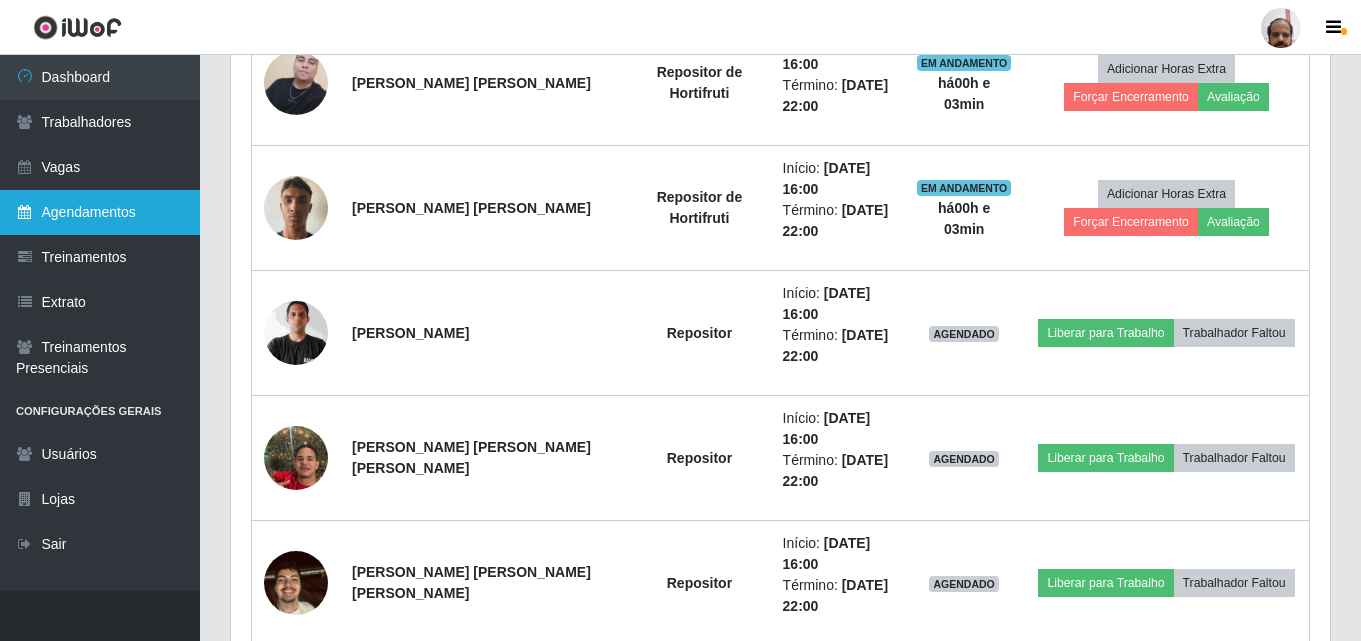 click on "Agendamentos" at bounding box center [100, 212] 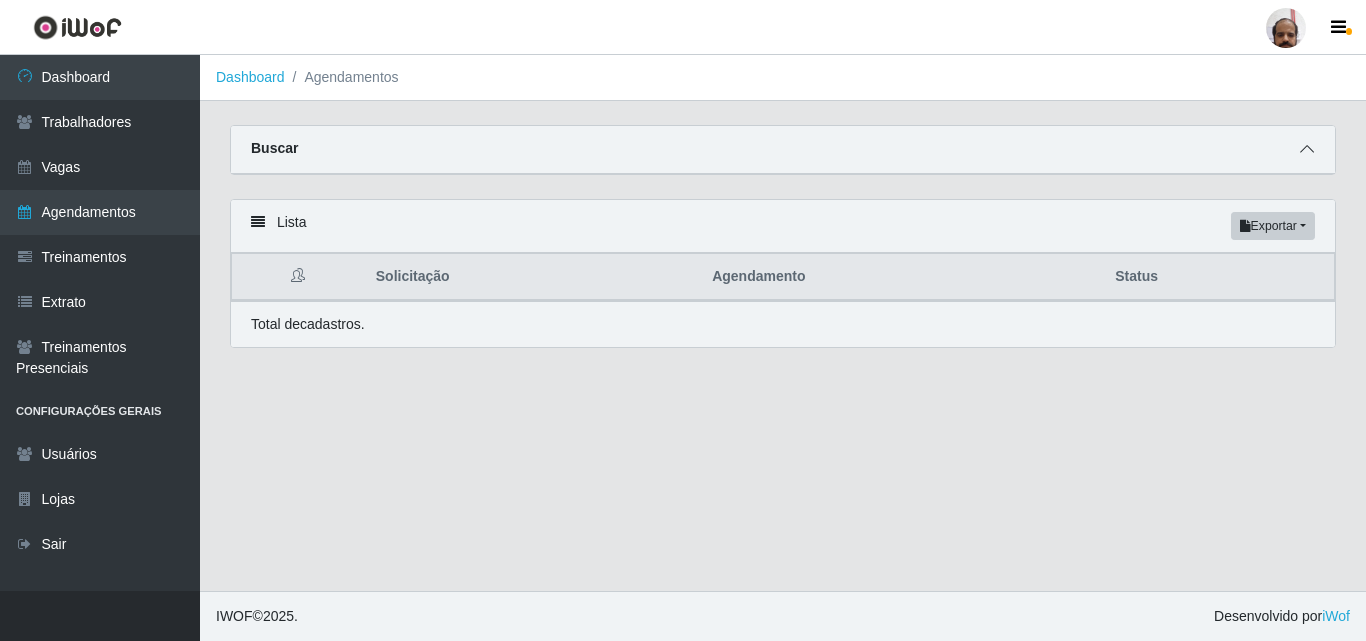 click at bounding box center (1307, 149) 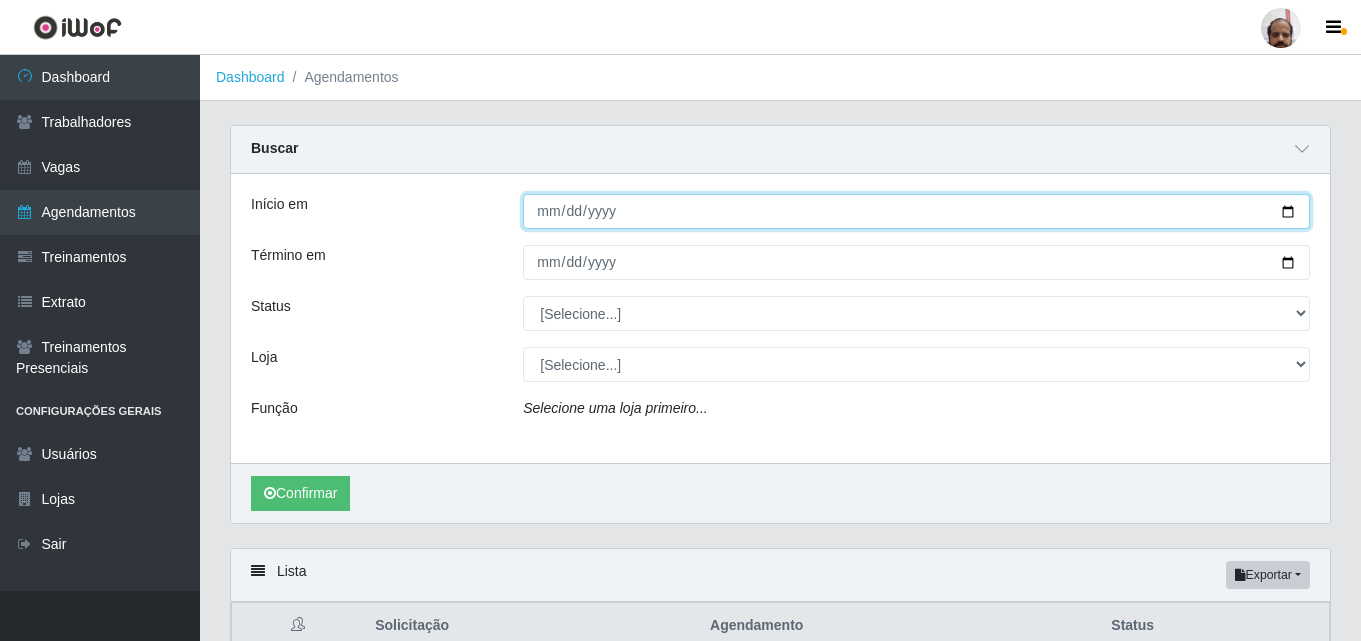 click on "Início em" at bounding box center (916, 211) 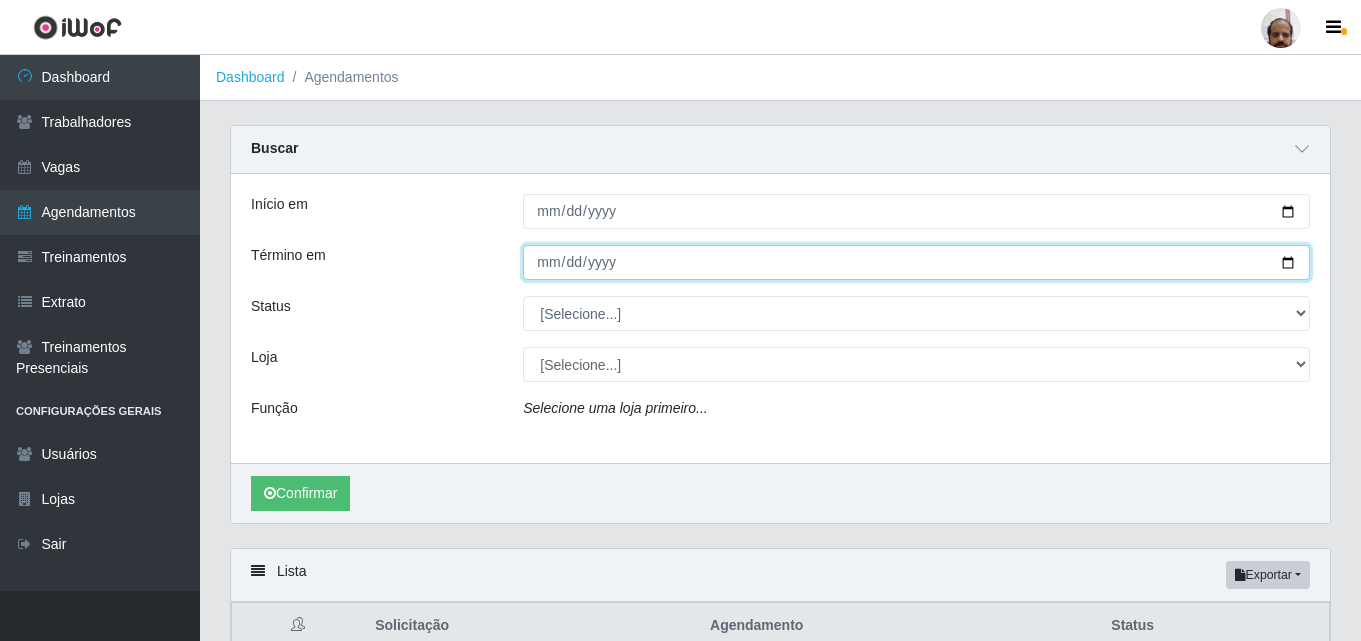click on "Término em" at bounding box center (916, 262) 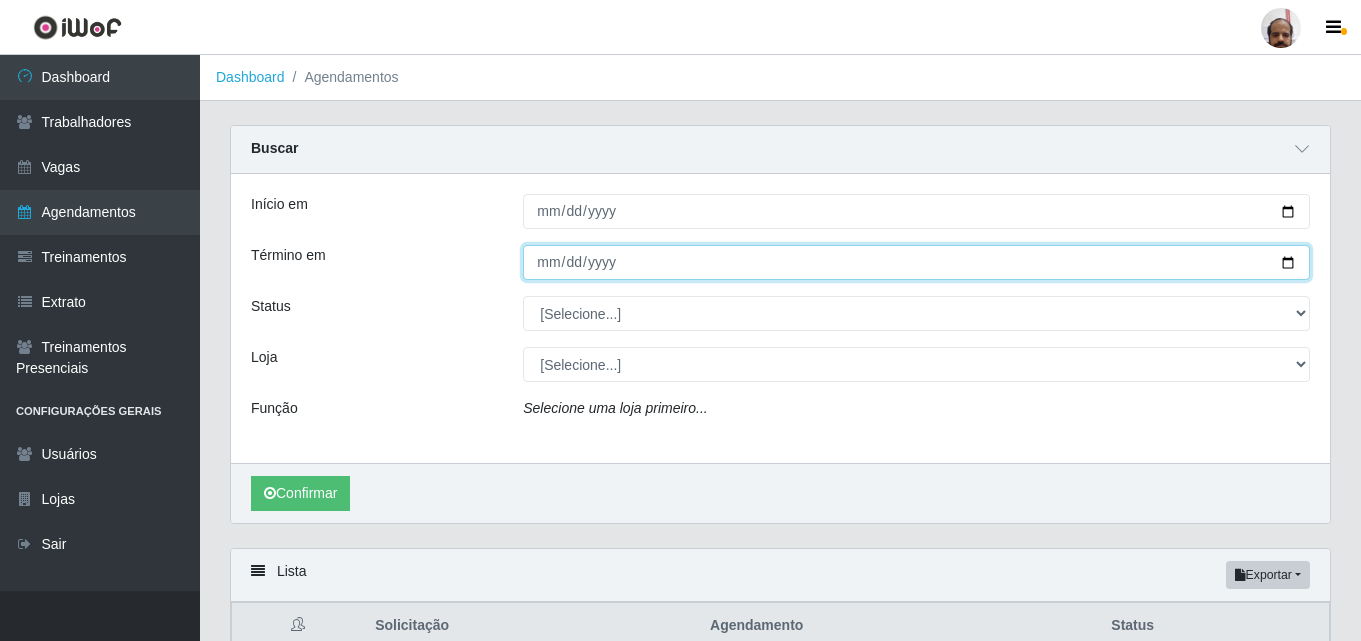 type on "2025-07-12" 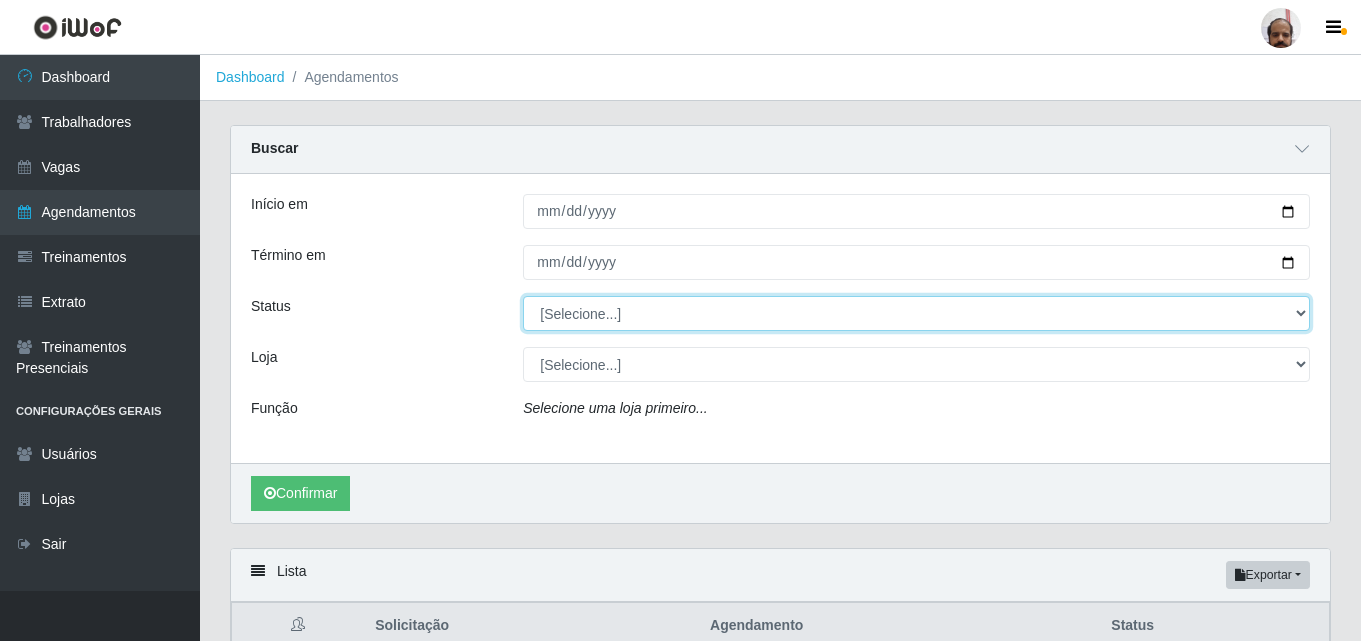 click on "[Selecione...] AGENDADO AGUARDANDO LIBERAR EM ANDAMENTO EM REVISÃO FINALIZADO CANCELADO FALTA" at bounding box center (916, 313) 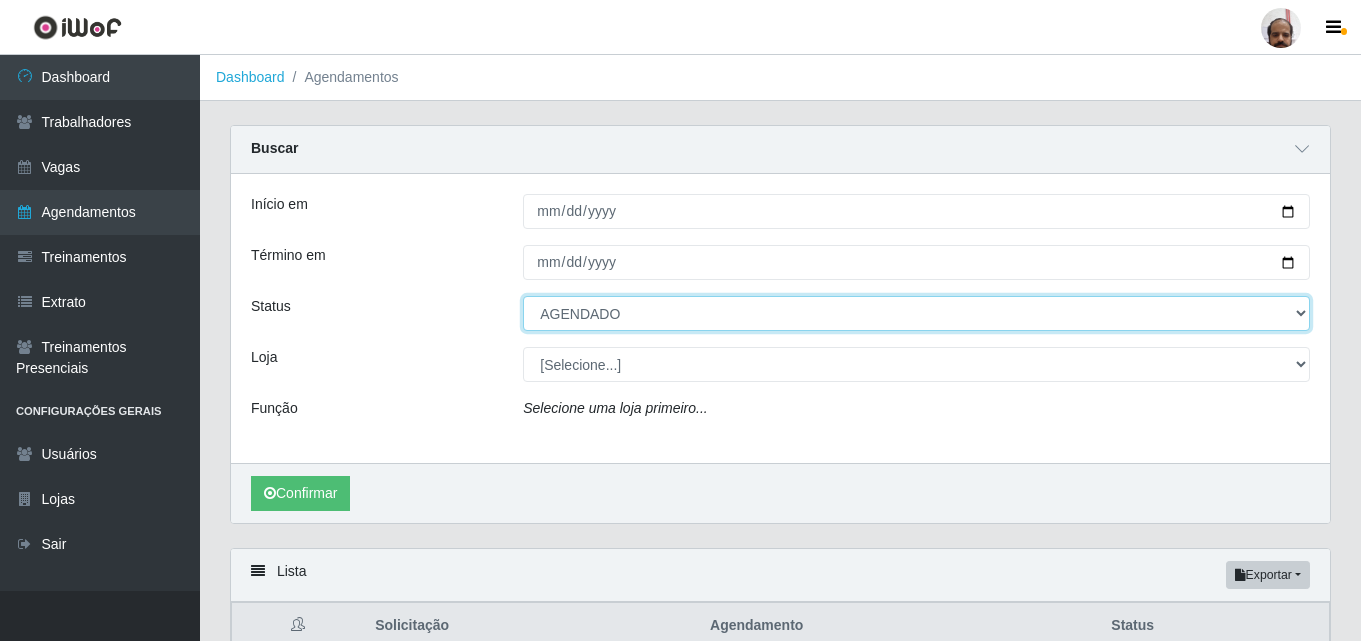 click on "[Selecione...] AGENDADO AGUARDANDO LIBERAR EM ANDAMENTO EM REVISÃO FINALIZADO CANCELADO FALTA" at bounding box center (916, 313) 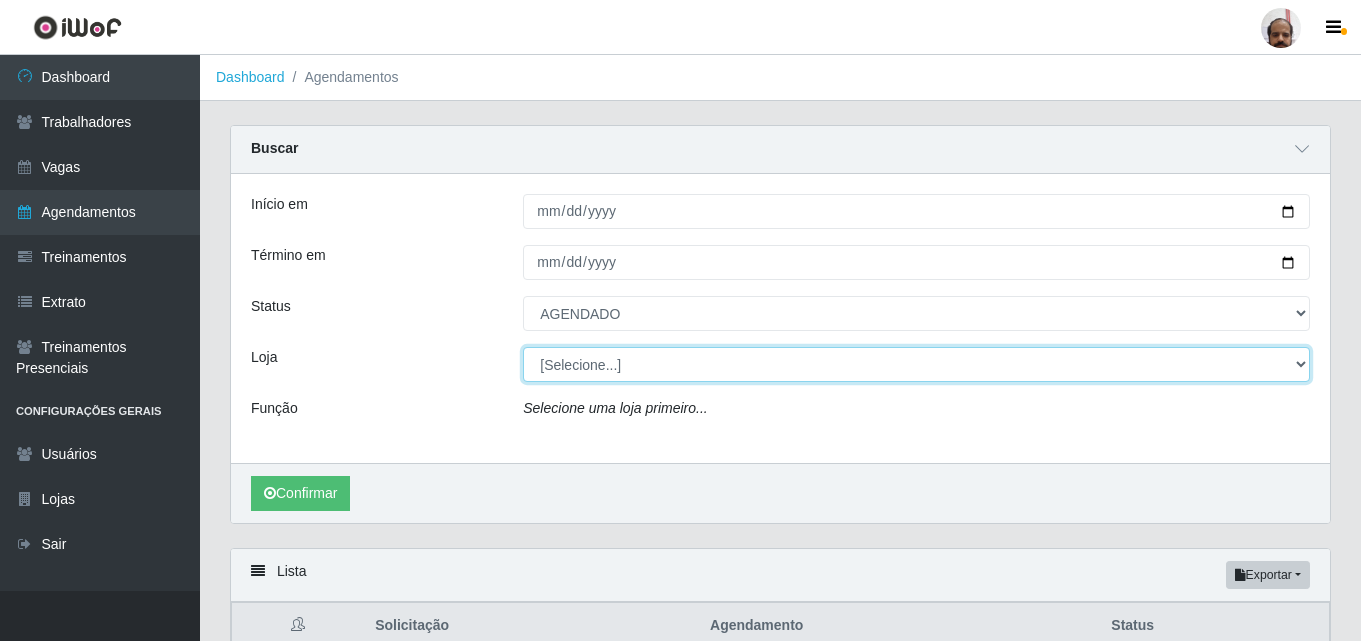 click on "[Selecione...] Mar Vermelho - Loja 05" at bounding box center (916, 364) 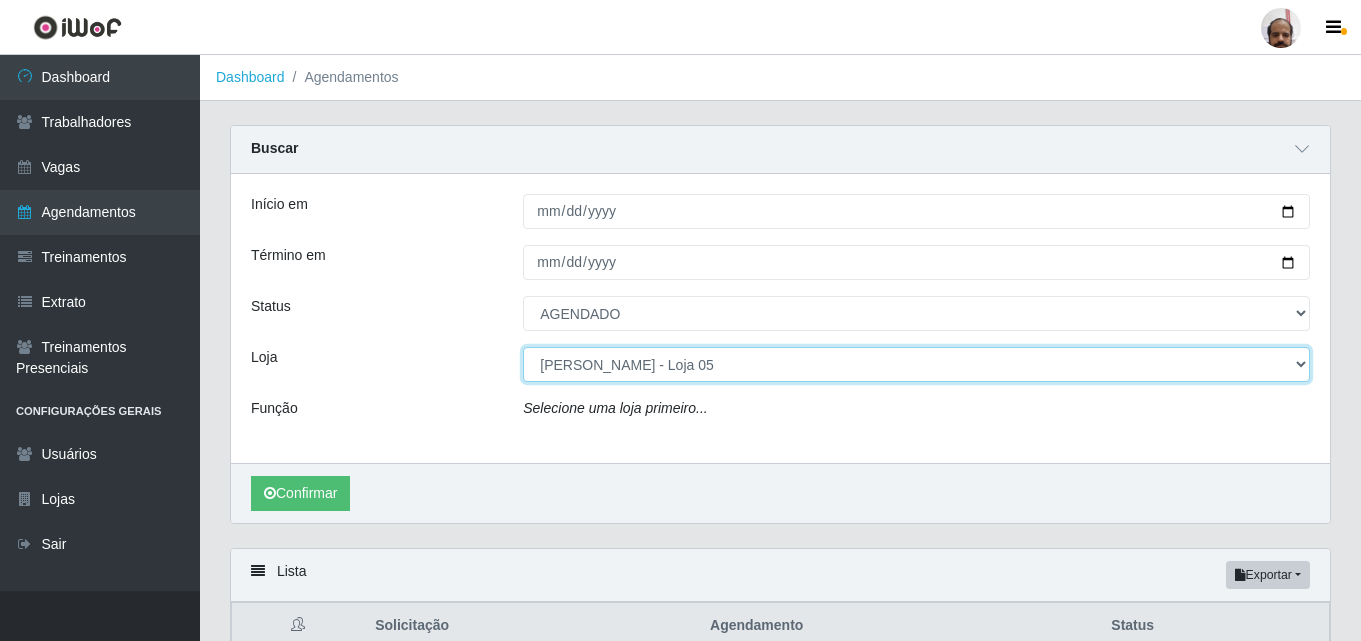 click on "[Selecione...] Mar Vermelho - Loja 05" at bounding box center [916, 364] 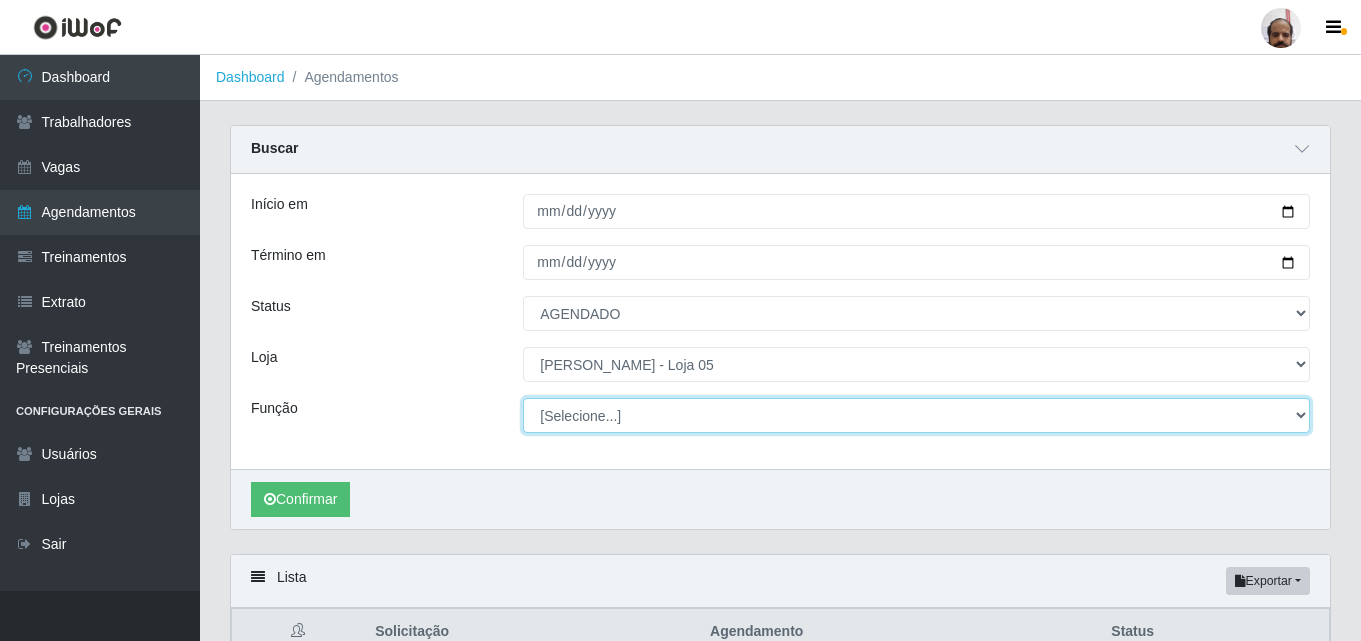 click on "[Selecione...] ASG ASG + ASG ++ Auxiliar de Depósito  Auxiliar de Depósito + Auxiliar de Depósito ++ Auxiliar de Estacionamento Auxiliar de Estacionamento + Auxiliar de Estacionamento ++ Balconista de Frios Balconista de Frios + Balconista de Frios ++ Balconista de Padaria  Balconista de Padaria + Balconista de Padaria ++ Embalador Embalador + Embalador ++ Operador de Caixa Operador de Caixa + Operador de Caixa ++ Repositor  Repositor + Repositor ++ Repositor de Frios Repositor de Frios + Repositor de Frios ++ Repositor de Hortifruti Repositor de Hortifruti + Repositor de Hortifruti ++" at bounding box center [916, 415] 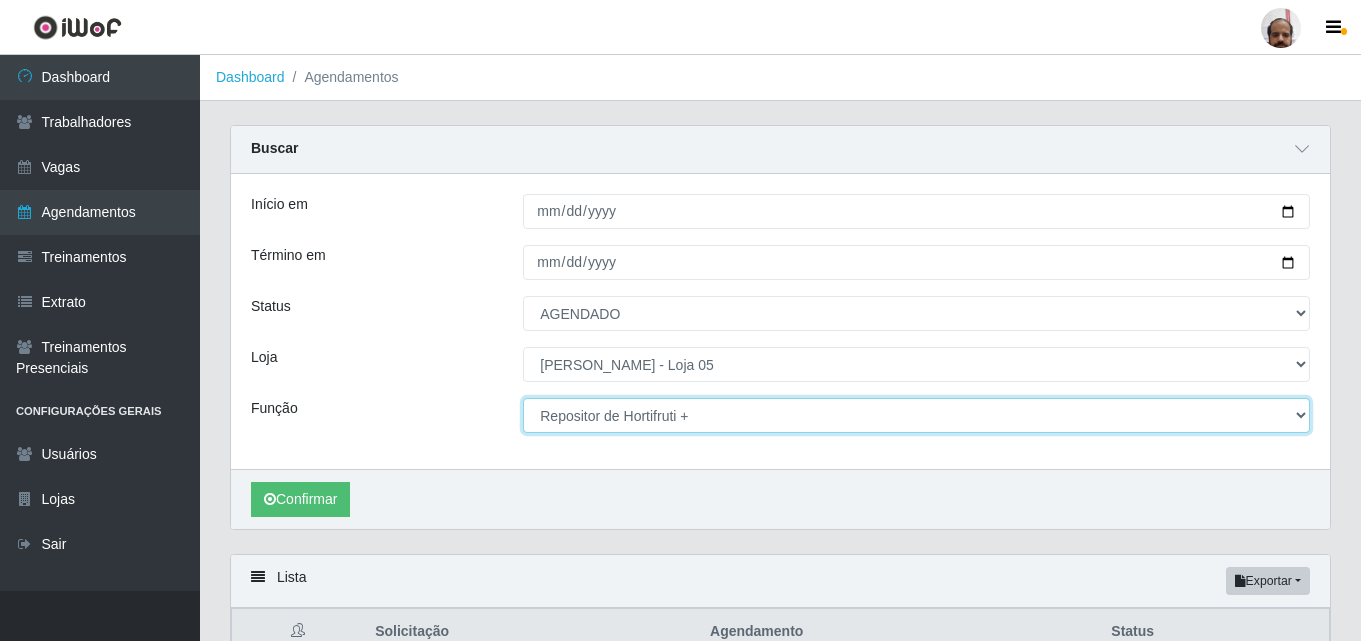 click on "[Selecione...] ASG ASG + ASG ++ Auxiliar de Depósito  Auxiliar de Depósito + Auxiliar de Depósito ++ Auxiliar de Estacionamento Auxiliar de Estacionamento + Auxiliar de Estacionamento ++ Balconista de Frios Balconista de Frios + Balconista de Frios ++ Balconista de Padaria  Balconista de Padaria + Balconista de Padaria ++ Embalador Embalador + Embalador ++ Operador de Caixa Operador de Caixa + Operador de Caixa ++ Repositor  Repositor + Repositor ++ Repositor de Frios Repositor de Frios + Repositor de Frios ++ Repositor de Hortifruti Repositor de Hortifruti + Repositor de Hortifruti ++" at bounding box center (916, 415) 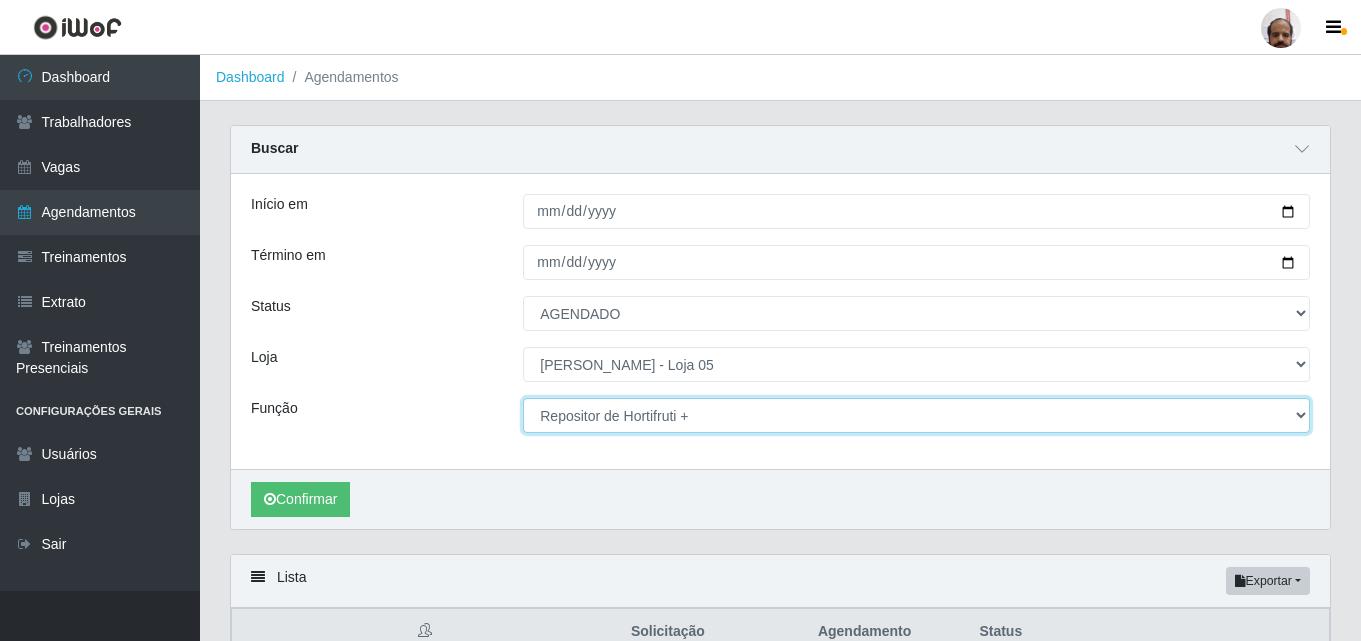 click on "[Selecione...] ASG ASG + ASG ++ Auxiliar de Depósito  Auxiliar de Depósito + Auxiliar de Depósito ++ Auxiliar de Estacionamento Auxiliar de Estacionamento + Auxiliar de Estacionamento ++ Balconista de Frios Balconista de Frios + Balconista de Frios ++ Balconista de Padaria  Balconista de Padaria + Balconista de Padaria ++ Embalador Embalador + Embalador ++ Operador de Caixa Operador de Caixa + Operador de Caixa ++ Repositor  Repositor + Repositor ++ Repositor de Frios Repositor de Frios + Repositor de Frios ++ Repositor de Hortifruti Repositor de Hortifruti + Repositor de Hortifruti ++" at bounding box center (916, 415) 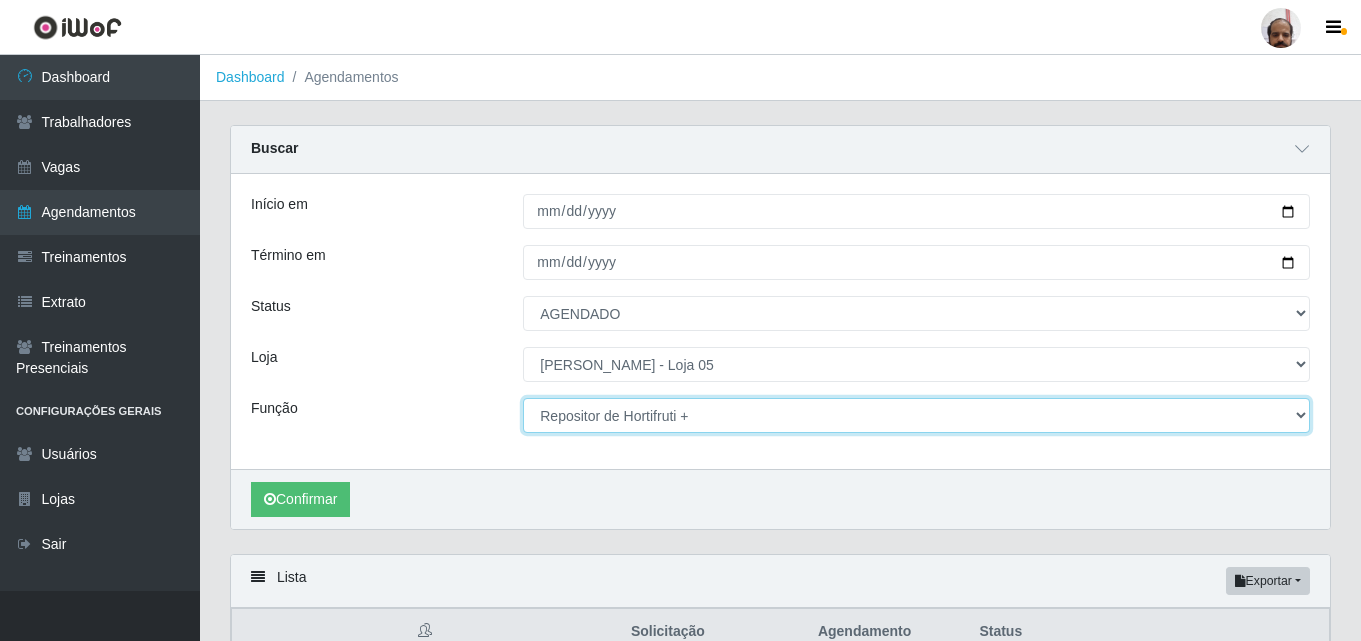 select on "107" 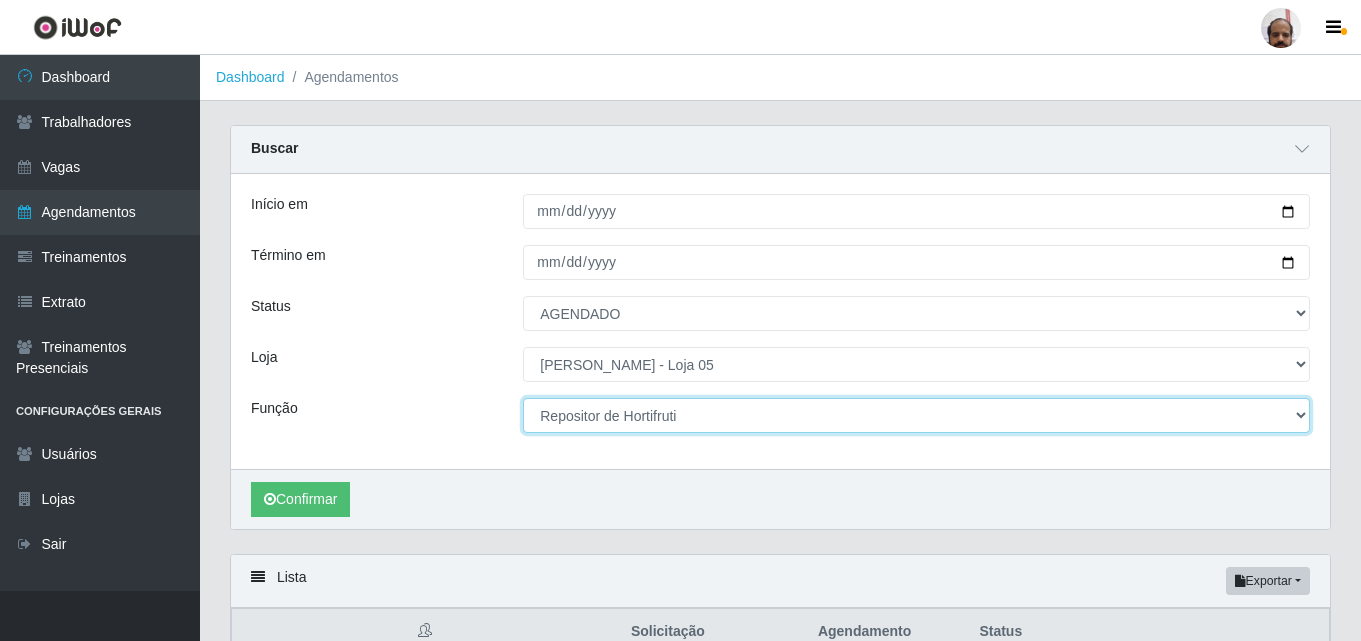 click on "[Selecione...] ASG ASG + ASG ++ Auxiliar de Depósito  Auxiliar de Depósito + Auxiliar de Depósito ++ Auxiliar de Estacionamento Auxiliar de Estacionamento + Auxiliar de Estacionamento ++ Balconista de Frios Balconista de Frios + Balconista de Frios ++ Balconista de Padaria  Balconista de Padaria + Balconista de Padaria ++ Embalador Embalador + Embalador ++ Operador de Caixa Operador de Caixa + Operador de Caixa ++ Repositor  Repositor + Repositor ++ Repositor de Frios Repositor de Frios + Repositor de Frios ++ Repositor de Hortifruti Repositor de Hortifruti + Repositor de Hortifruti ++" at bounding box center [916, 415] 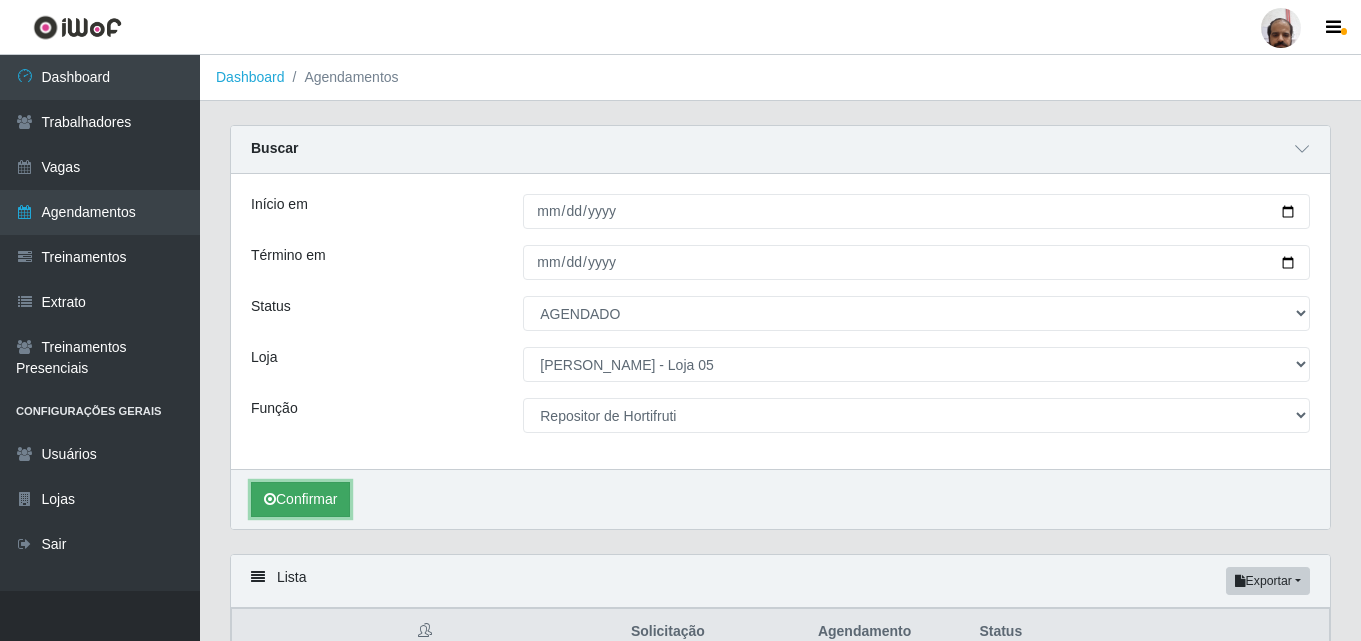 click on "Confirmar" at bounding box center (300, 499) 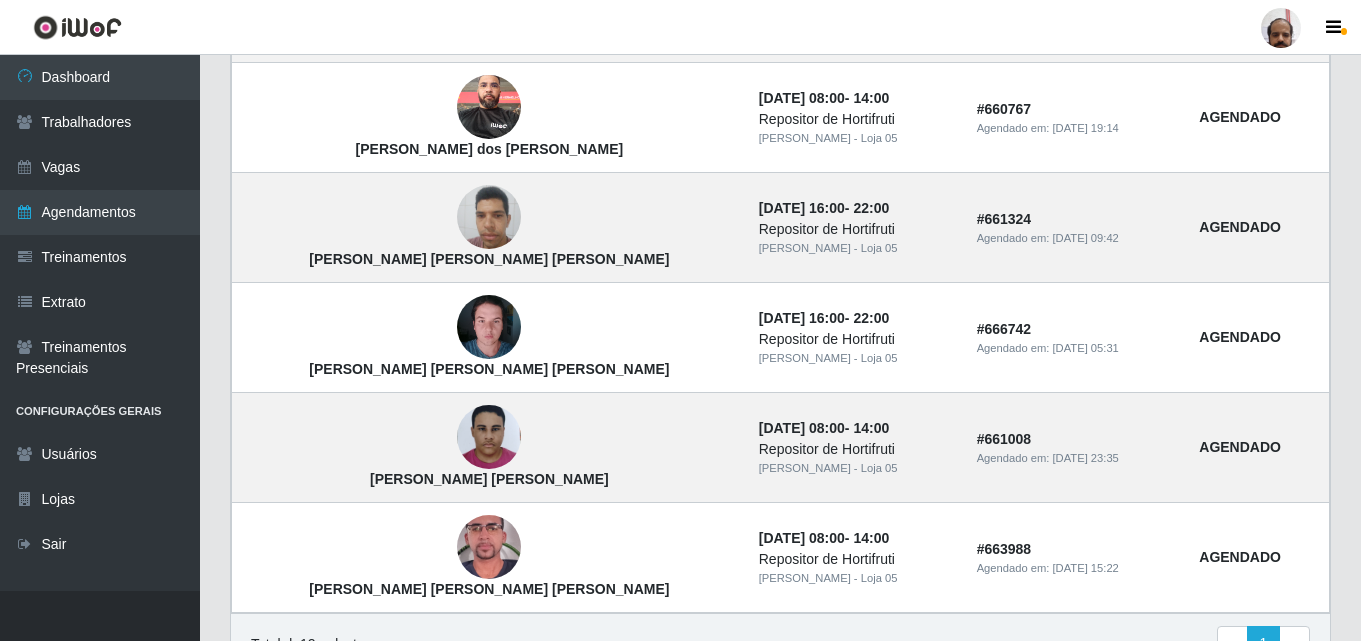 scroll, scrollTop: 1400, scrollLeft: 0, axis: vertical 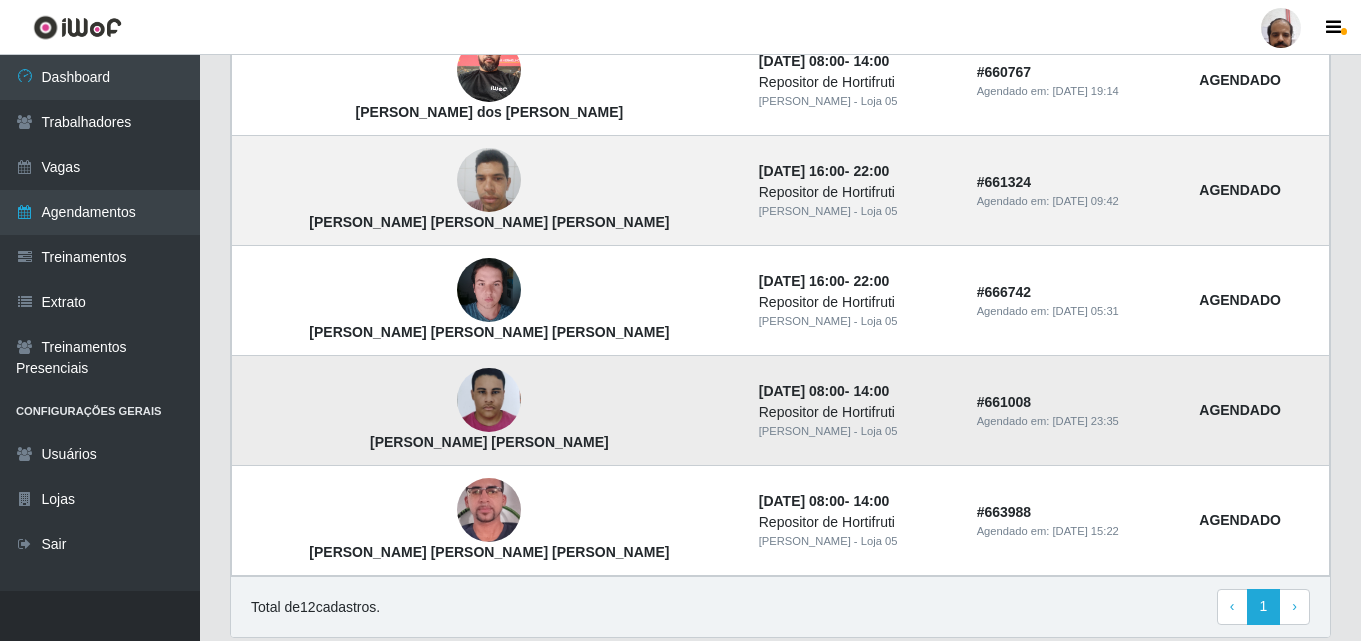 click at bounding box center (489, 400) 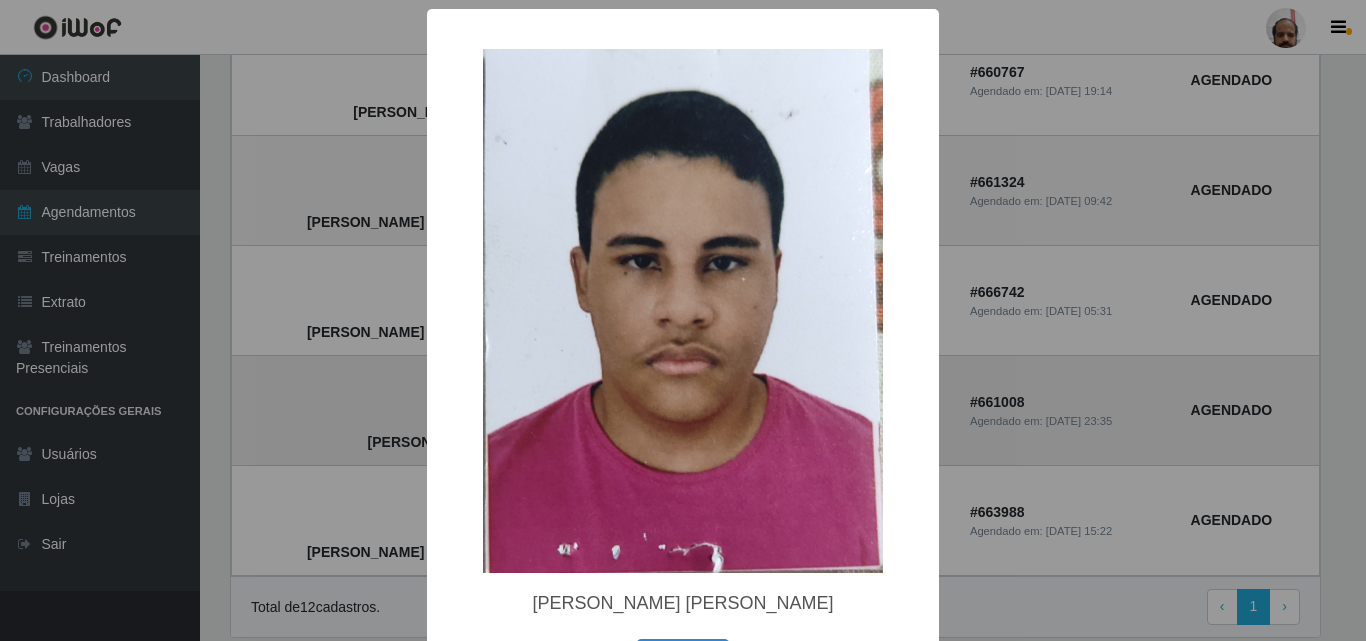 type 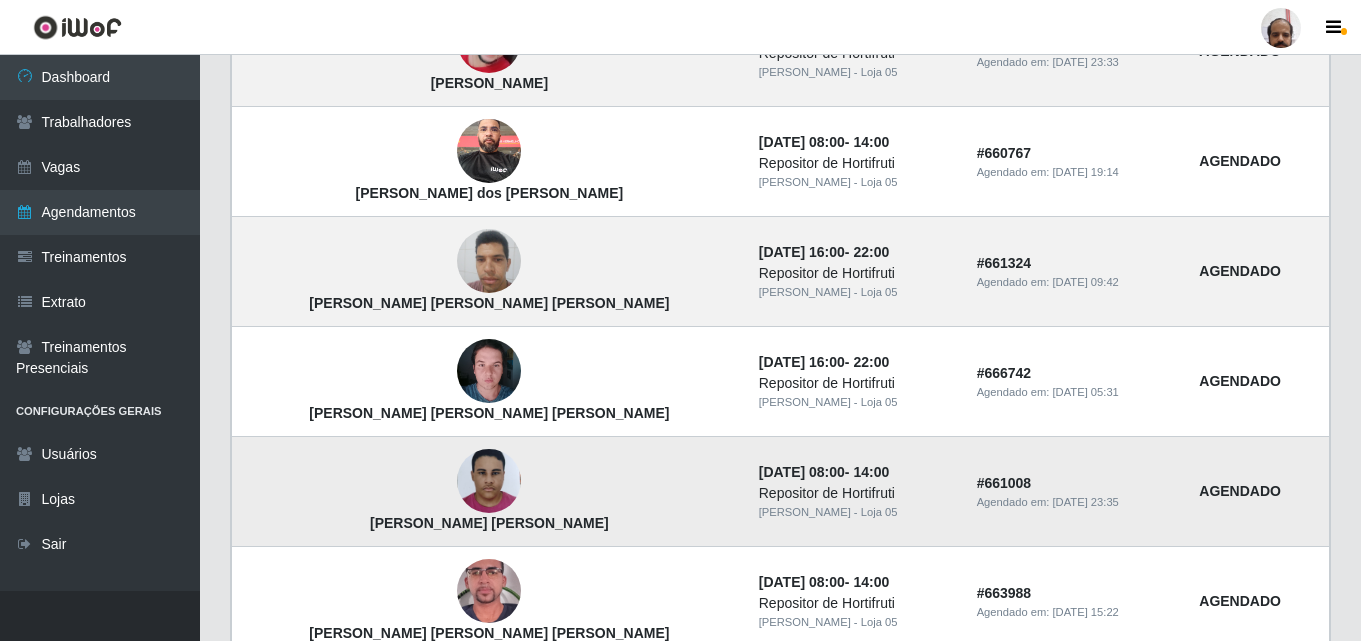 scroll, scrollTop: 1200, scrollLeft: 0, axis: vertical 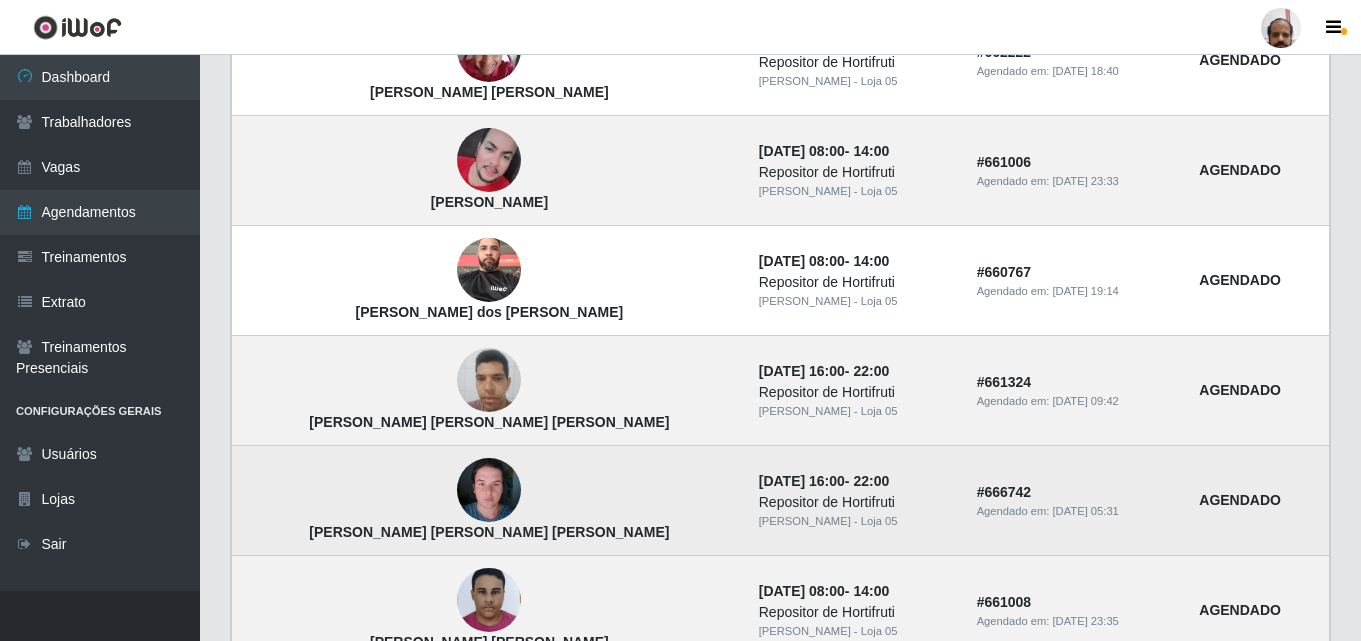 click at bounding box center [489, 490] 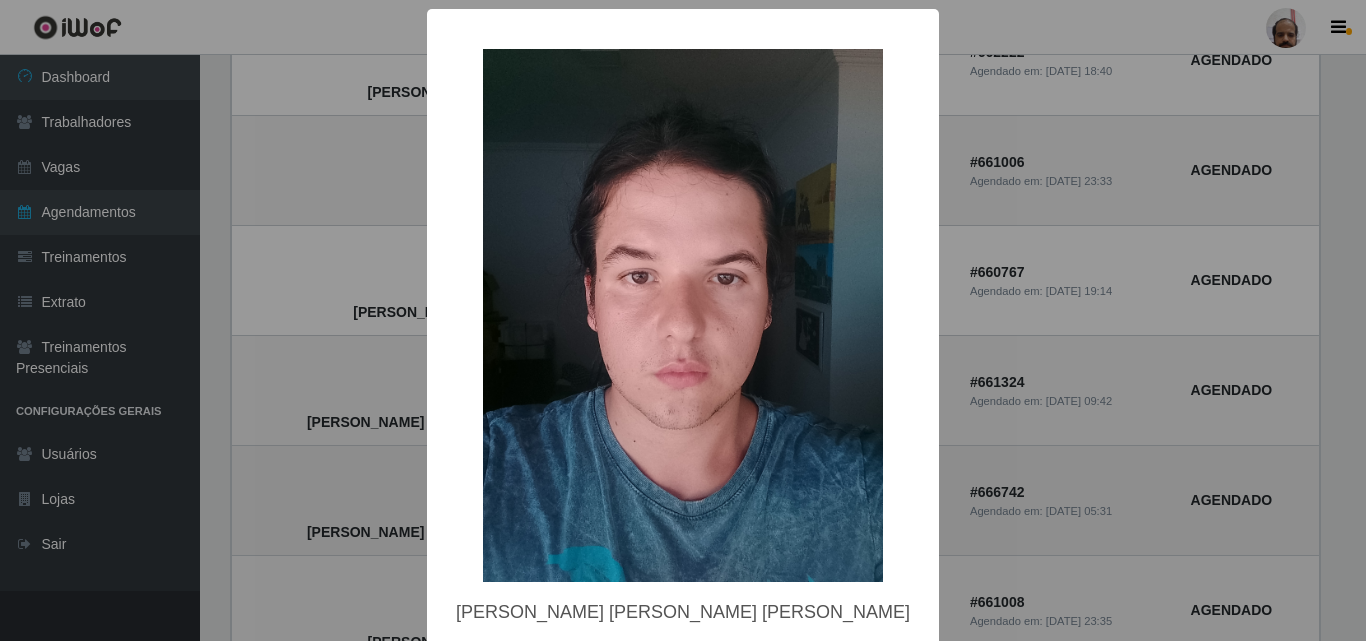 type 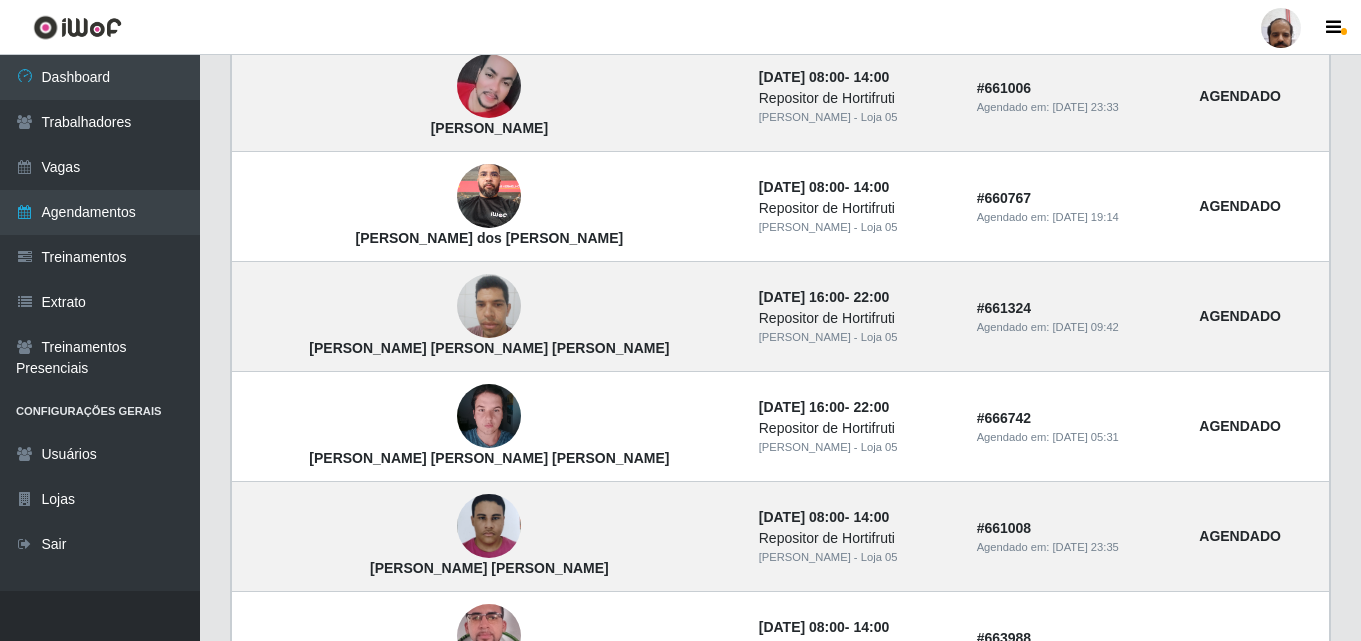 scroll, scrollTop: 1272, scrollLeft: 0, axis: vertical 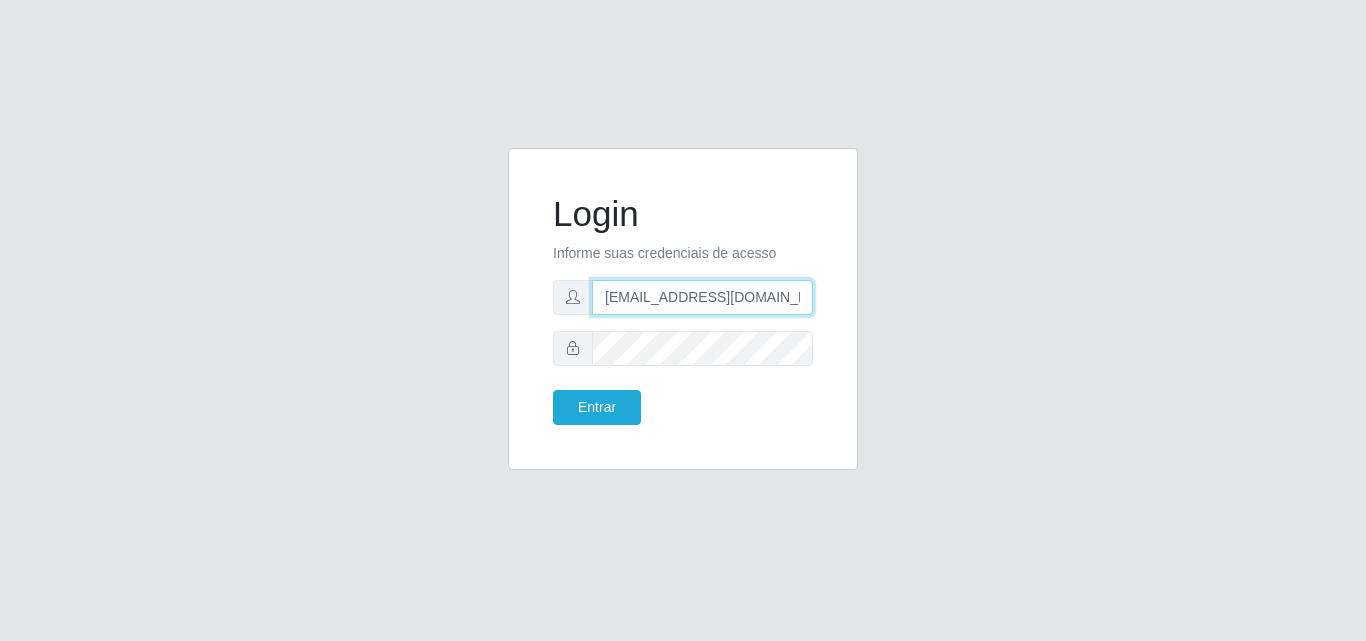 click on "[EMAIL_ADDRESS][DOMAIN_NAME]" at bounding box center (702, 297) 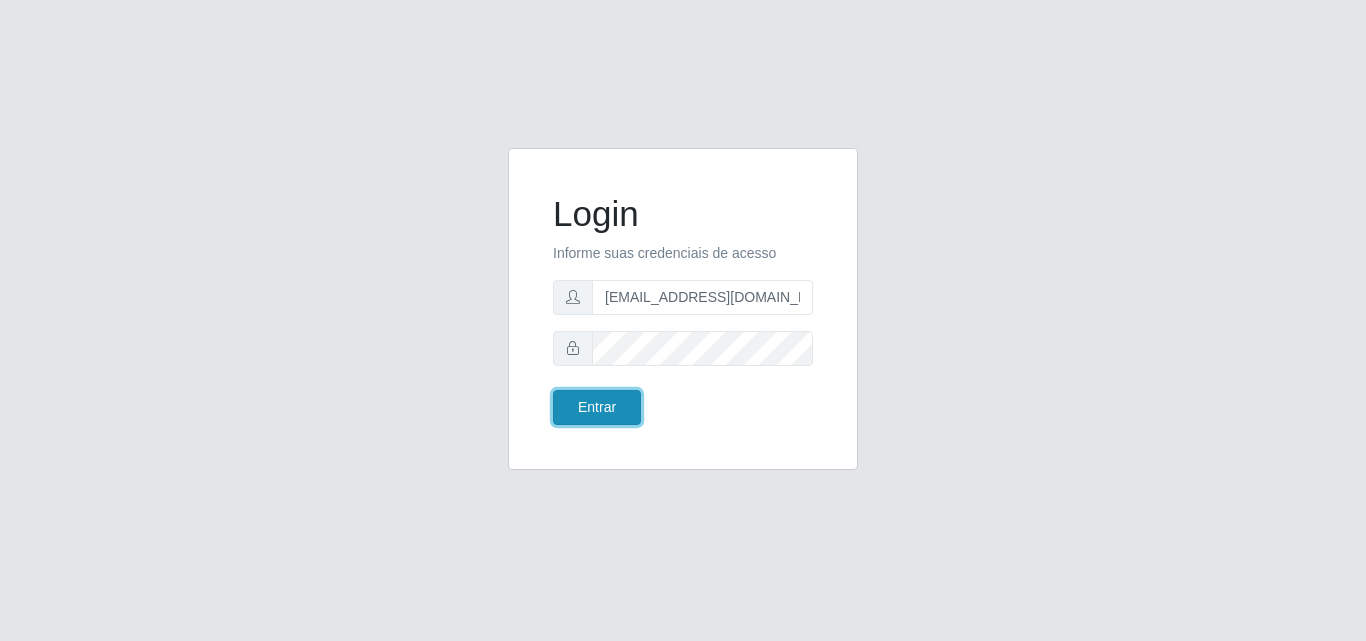 click on "Entrar" at bounding box center (597, 407) 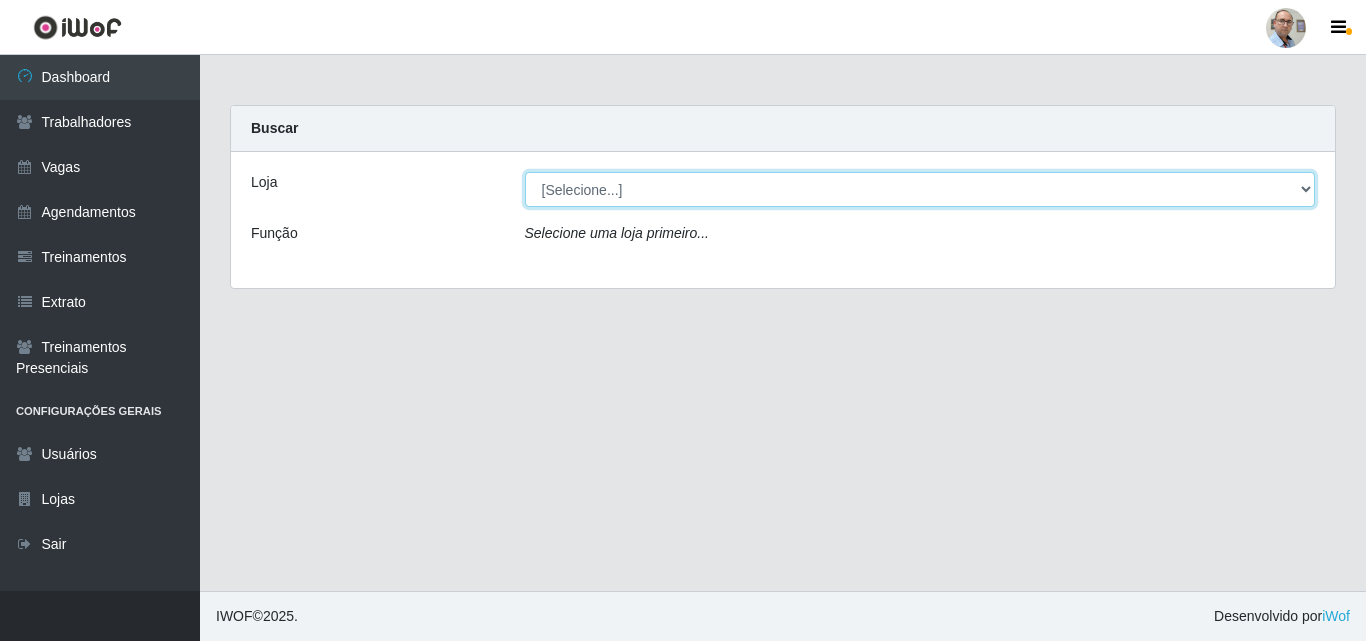 click on "[Selecione...] Mar Vermelho - Loja 04" at bounding box center (920, 189) 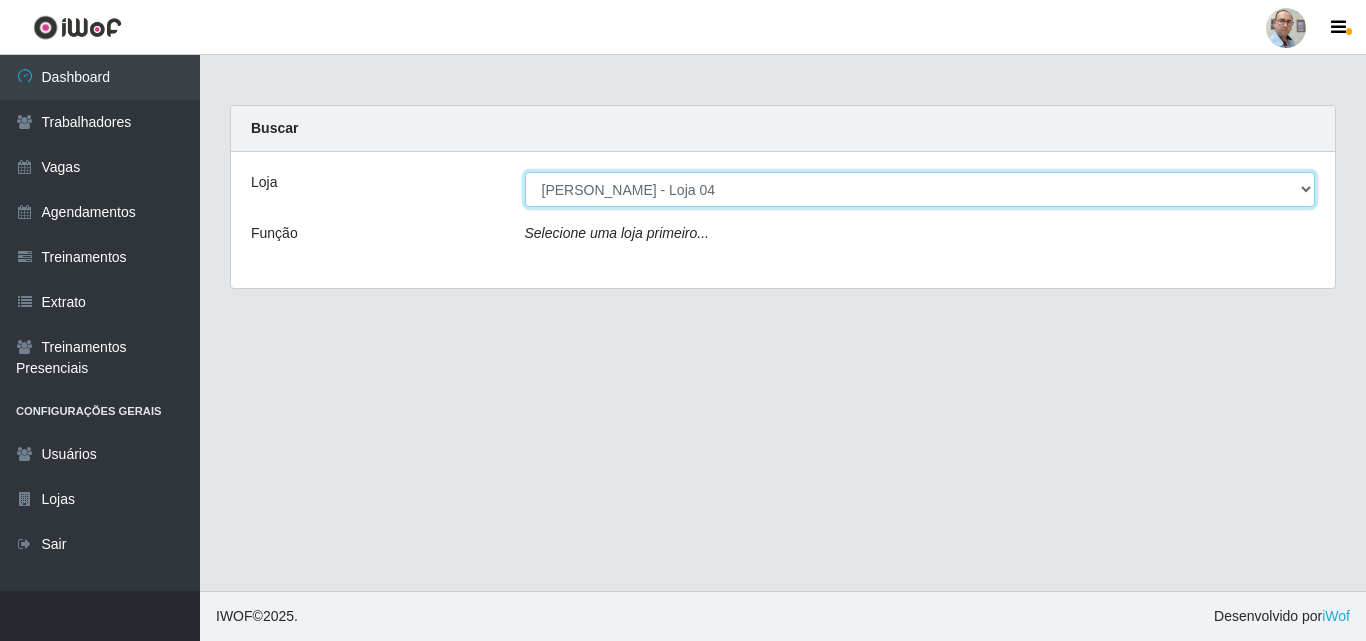 click on "[Selecione...] Mar Vermelho - Loja 04" at bounding box center [920, 189] 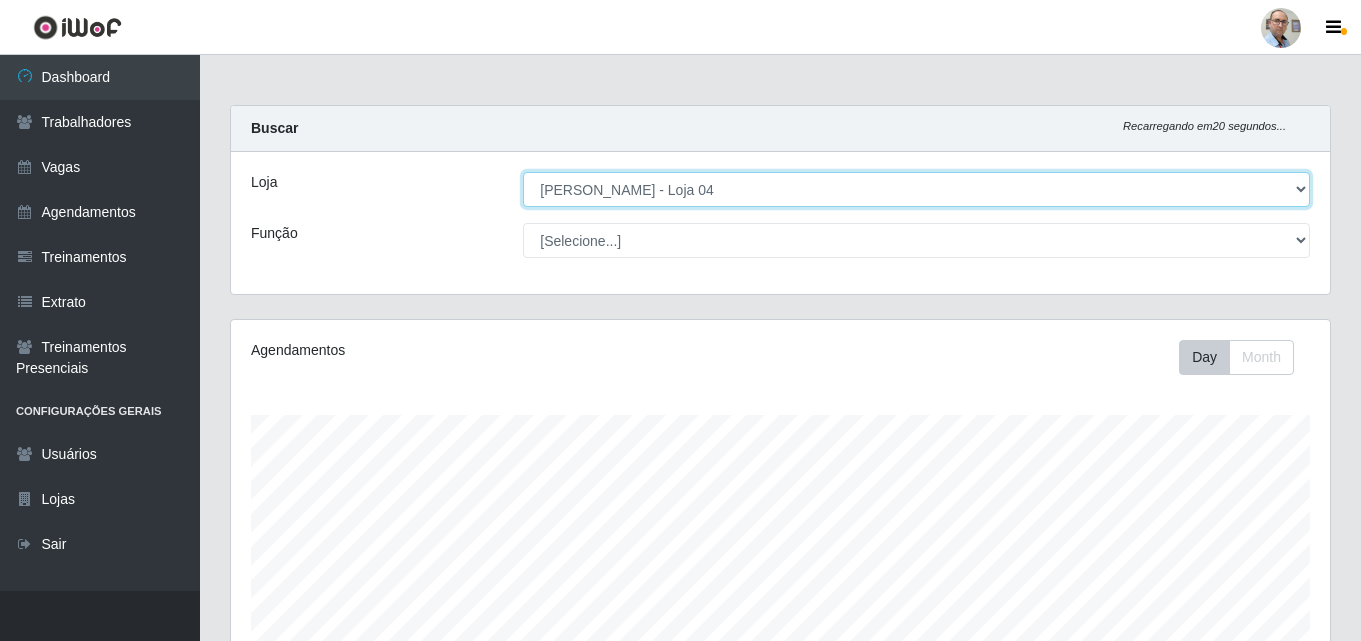scroll, scrollTop: 999585, scrollLeft: 998901, axis: both 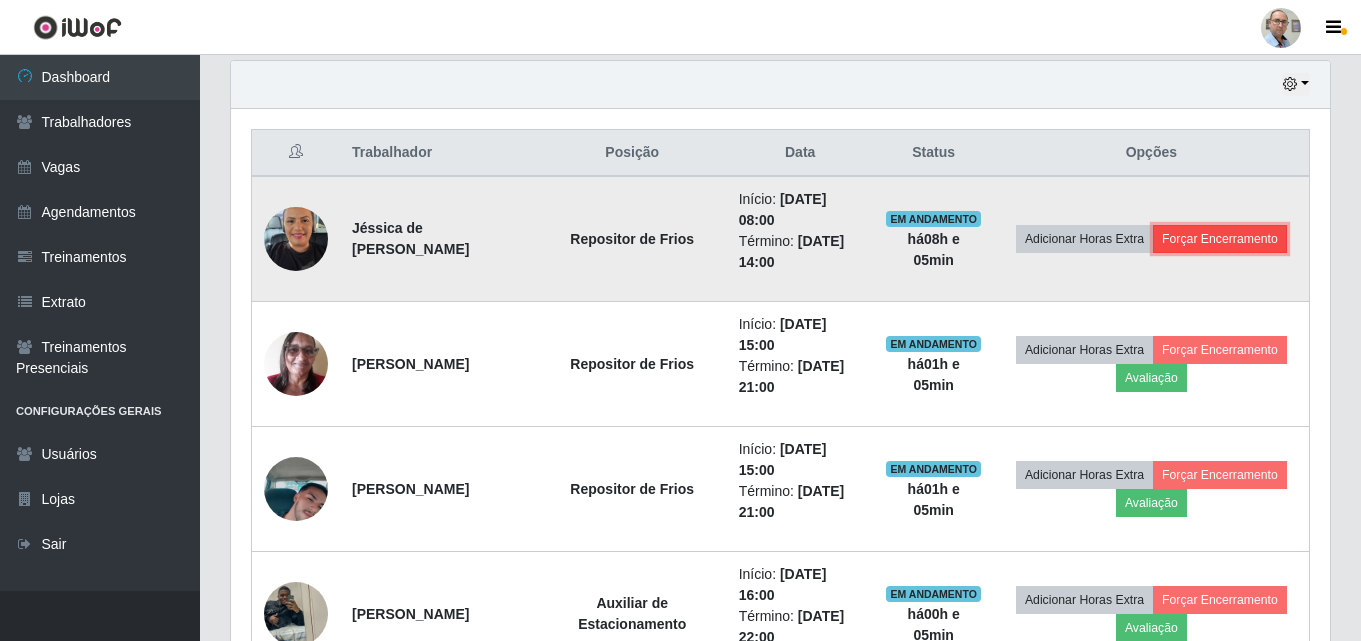 click on "Forçar Encerramento" at bounding box center [1220, 239] 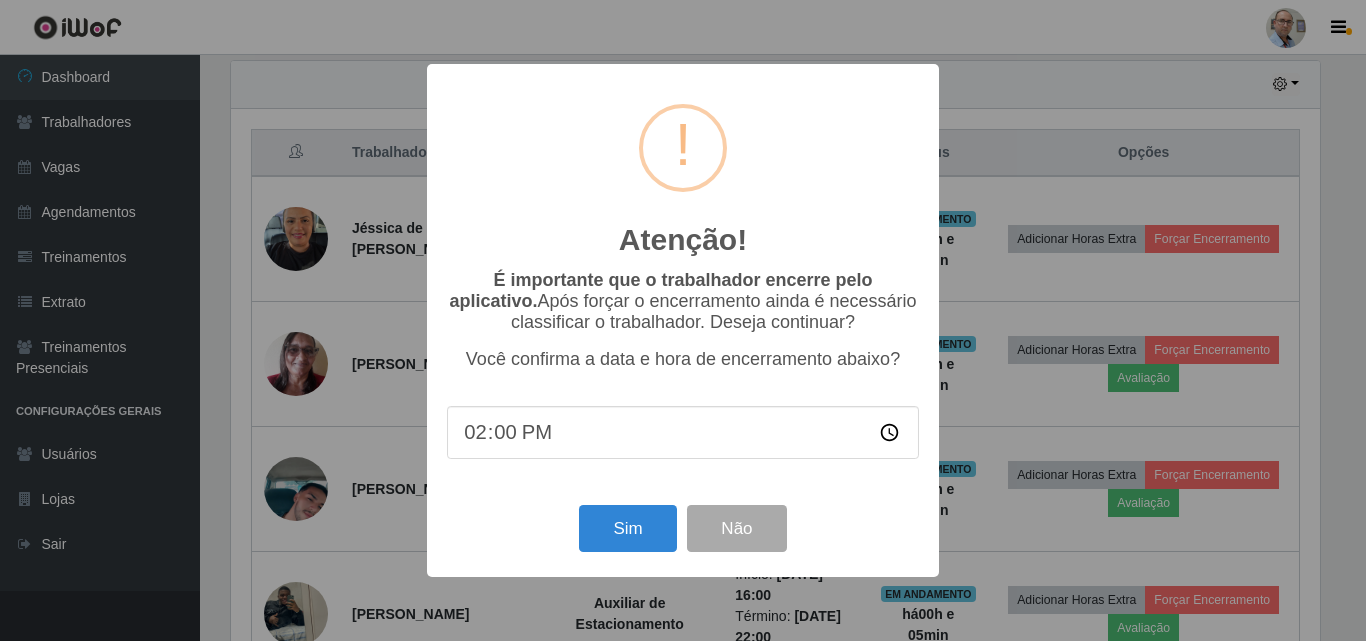 scroll, scrollTop: 999585, scrollLeft: 998911, axis: both 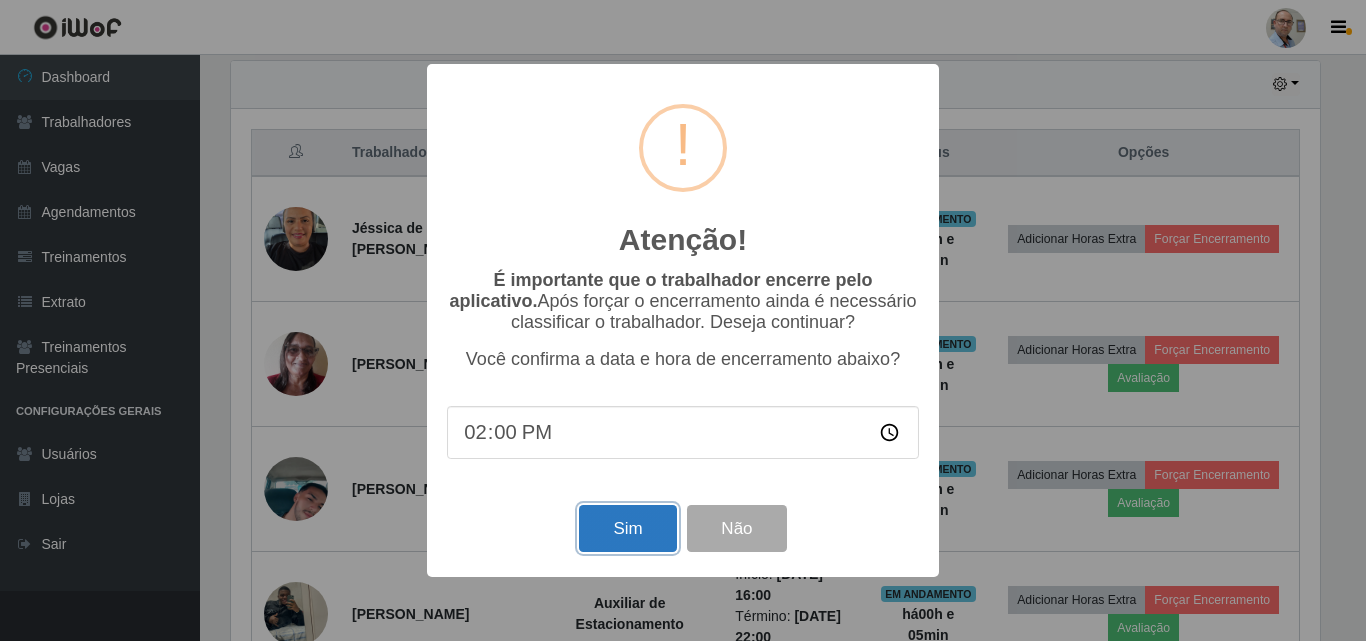 click on "Sim" at bounding box center (627, 528) 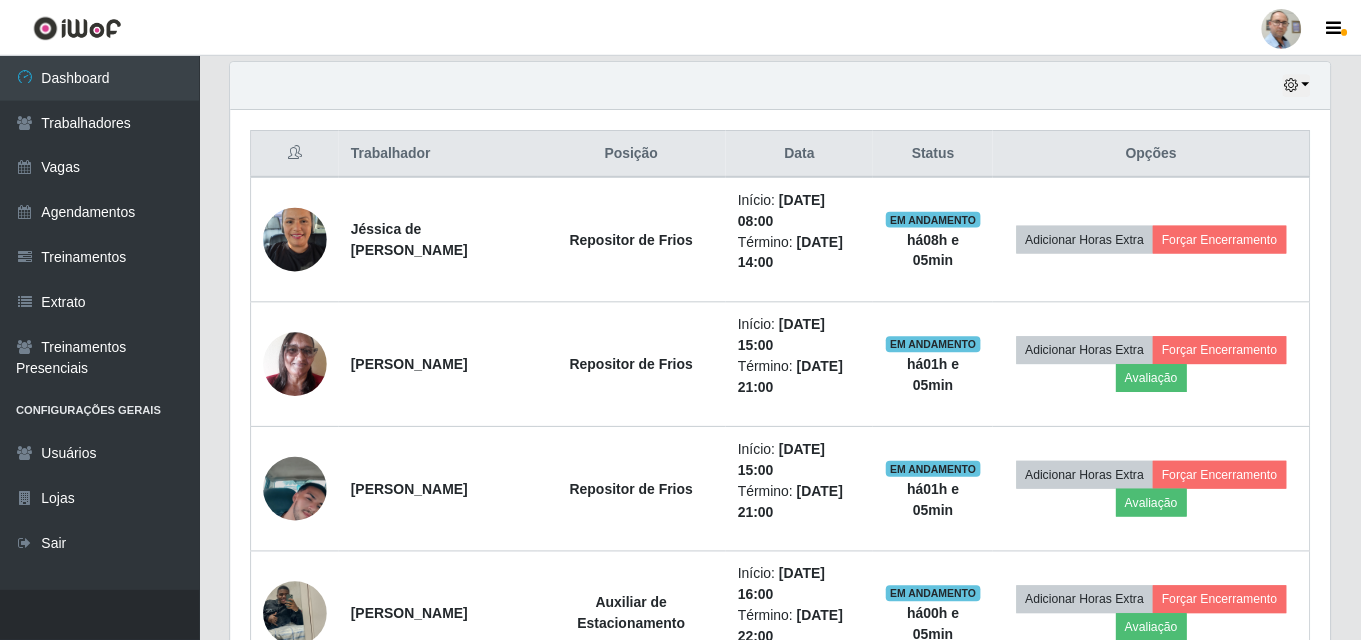 scroll, scrollTop: 999585, scrollLeft: 998901, axis: both 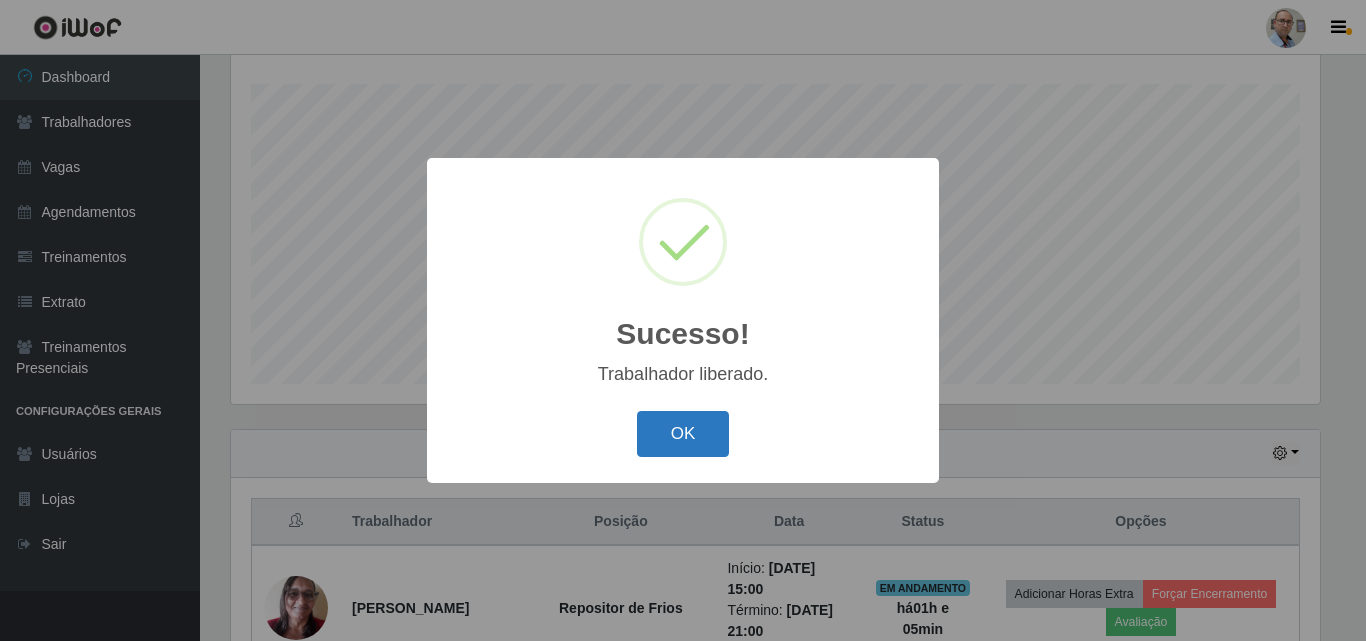 click on "OK" at bounding box center [683, 434] 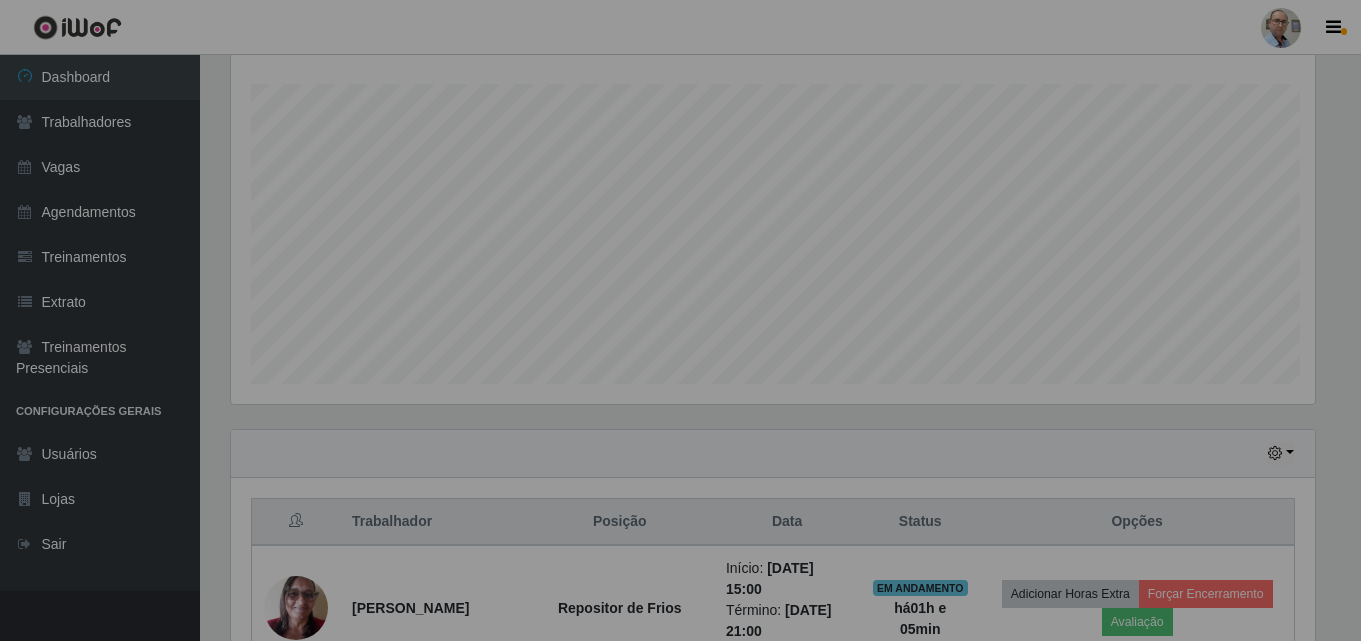 scroll, scrollTop: 999585, scrollLeft: 998901, axis: both 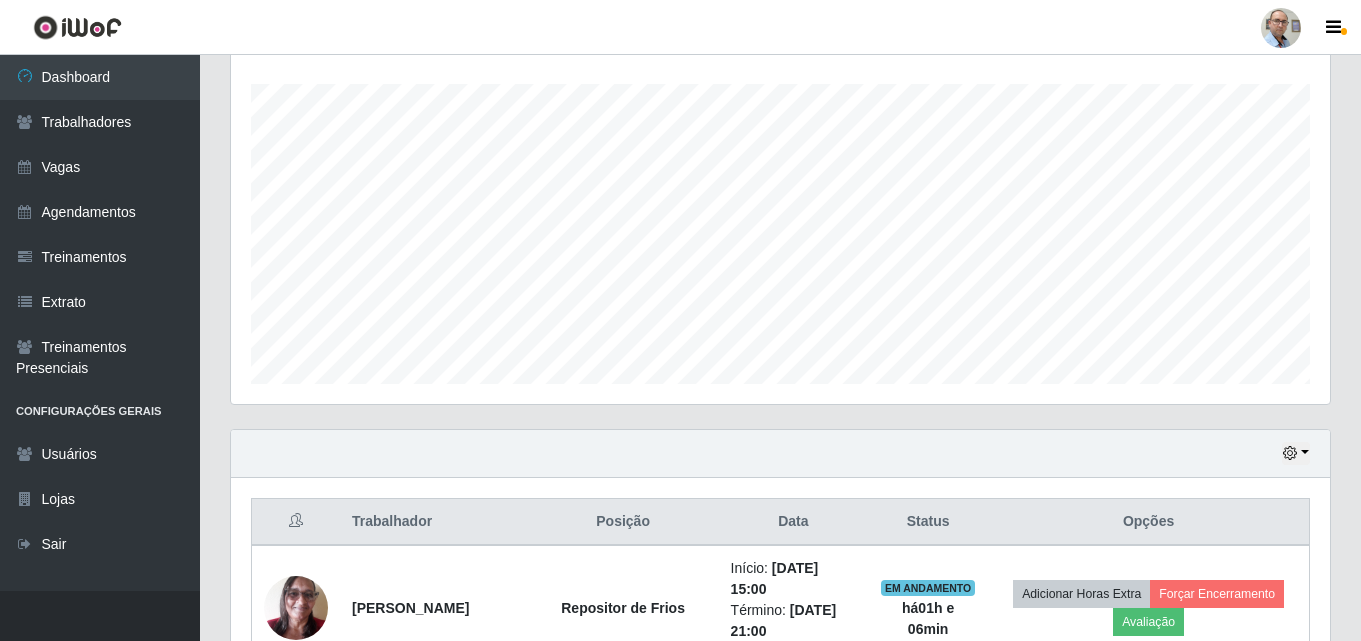 click on "Hoje 1 dia 3 dias 1 Semana Não encerrados Trabalhador Posição Data Status Opções [PERSON_NAME]  Repositor de Frios   Início:   [DATE] 15:00 Término:   [DATE] 21:00 EM ANDAMENTO há  01 h e   06  min   Adicionar Horas Extra Forçar Encerramento Avaliação [PERSON_NAME] Repositor de Frios   Início:   [DATE] 15:00 Término:   [DATE] 21:00 EM ANDAMENTO há  01 h e   06  min   Adicionar Horas Extra Forçar Encerramento Avaliação [PERSON_NAME] Auxiliar de Estacionamento   Início:   [DATE] 16:00 Término:   [DATE] 22:00 EM ANDAMENTO há  00 h e   06  min   Adicionar Horas Extra Forçar Encerramento Avaliação Rosilene Paiva de [PERSON_NAME] Repositor de Frios   Início:   [DATE] 16:00 Término:   [DATE] 22:00 EM ANDAMENTO há  00 h e   06  min   Adicionar Horas Extra Forçar Encerramento Avaliação Dayane Pinheiro do monte  Balconista de Padaria    Início:   [DATE] 16:00 Término:   [DATE] 22:00" at bounding box center (780, 998) 